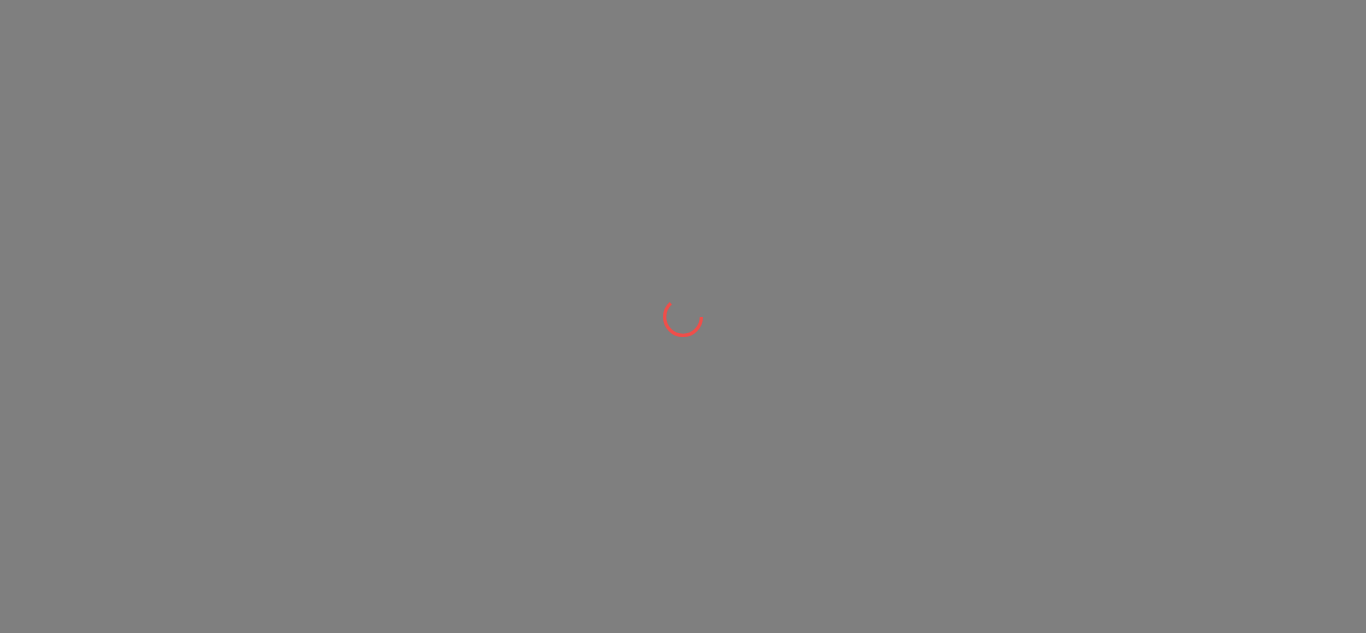 scroll, scrollTop: 0, scrollLeft: 0, axis: both 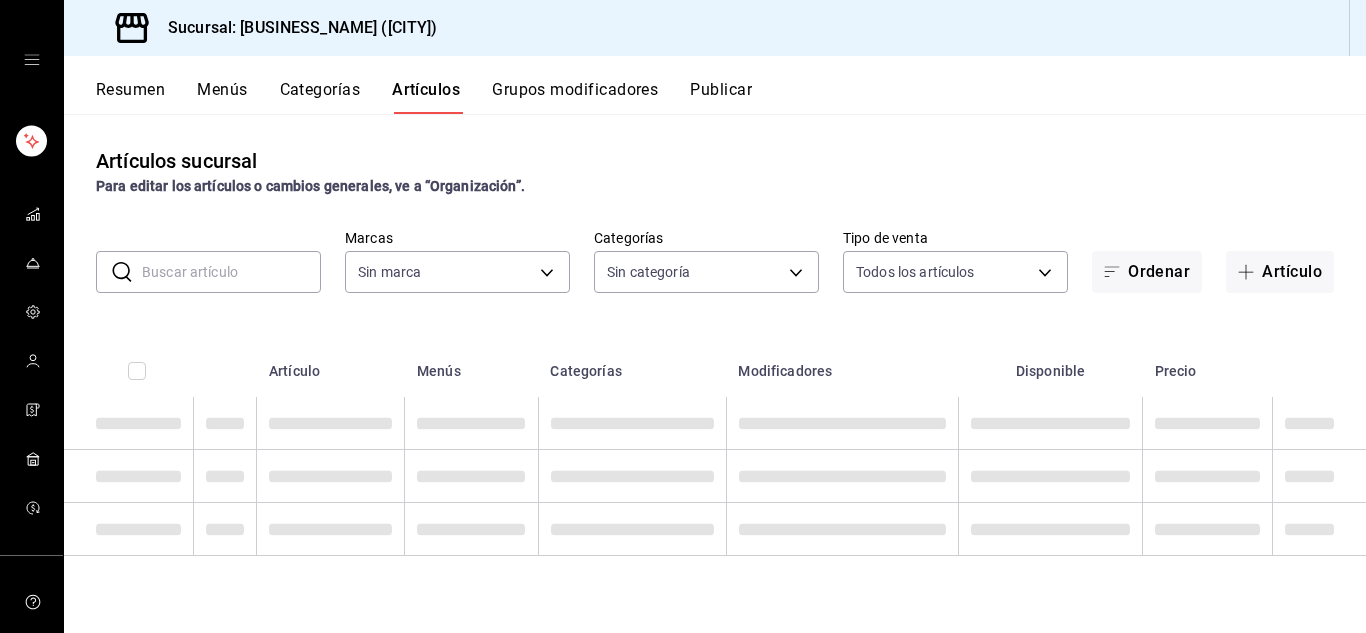 type on "e701ff77-f42f-498f-96da-d699592783c2" 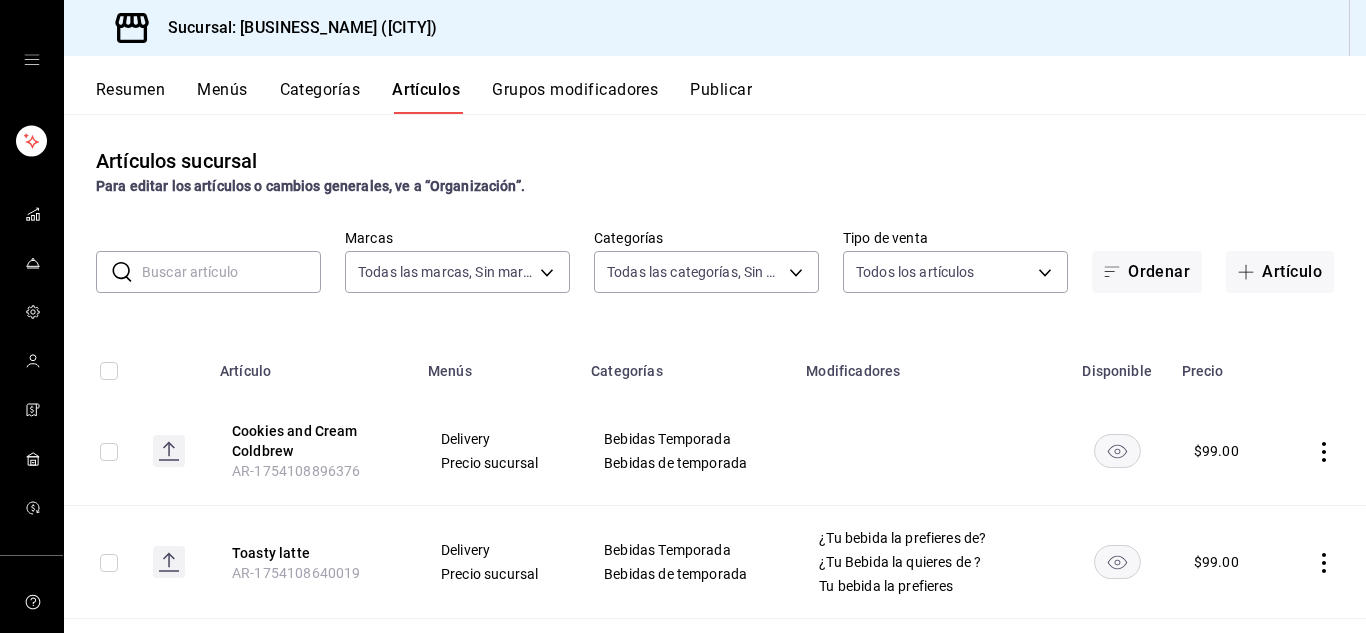type on "01400e8e-3617-4bd3-a7d4-8201bd4d0e1f,c1bffb07-a2f1-4471-94a3-5d65ea35d6a4,339885d7-d19a-440f-93bf-418e0704160b,dc66ff44-704a-422e-b50d-b731958c292d,5acd5a13-9af1-42cd-a384-b70ed17b858b,63102c03-a13d-47f7-b26f-138b9b10c620,0cd542a6-90cf-469d-becf-0ee29dbaf2a5,c67da809-86e2-4d3e-b713-1e07d2e80782,1dcb986c-d522-4312-b7e4-652ec04cec54,edd2ffbe-9d8c-45b8-ad73-8205dec230af,f5bc64fb-4261-4518-902e-f4d479fd3947,85d43f30-d13b-4683-aac0-0cdb9b6a4738,5bc817ea-b466-4285-9983-c585729450f5,98ac827e-59fd-48f4-b1e0-81c2504c4a95,623e124d-f4fd-4c19-9ca7-347b9c9dd347" 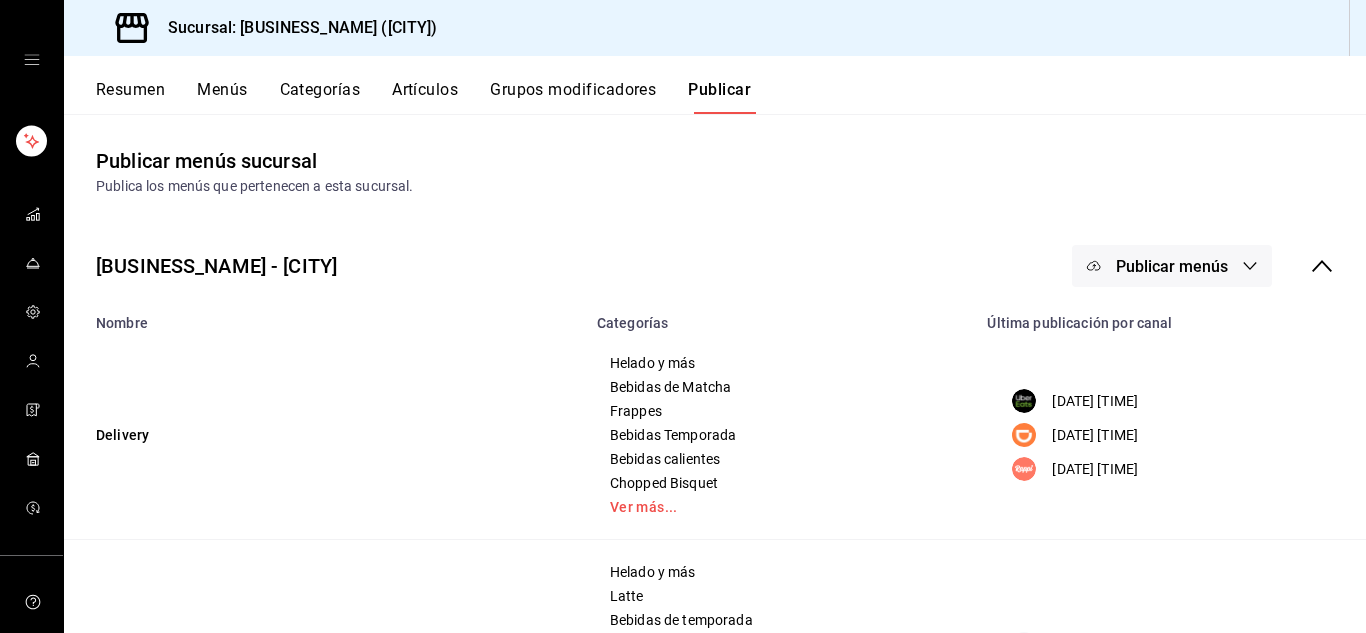 click on "Publicar menús" at bounding box center (1172, 266) 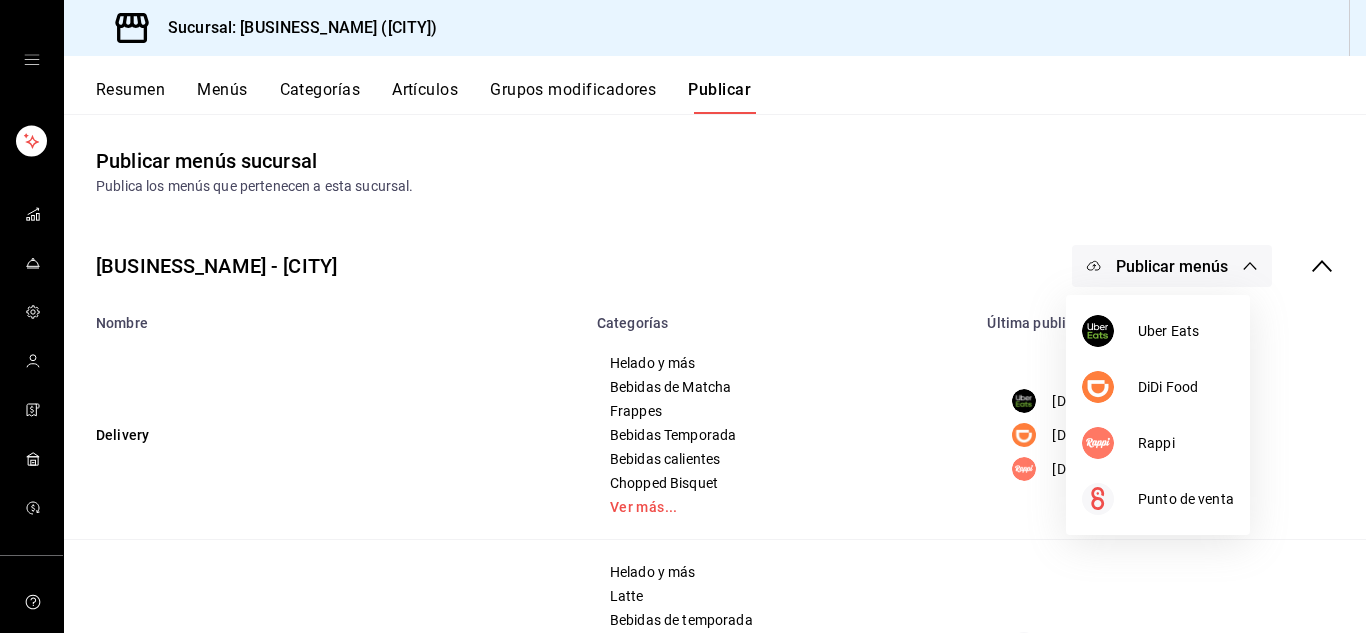 click at bounding box center (683, 316) 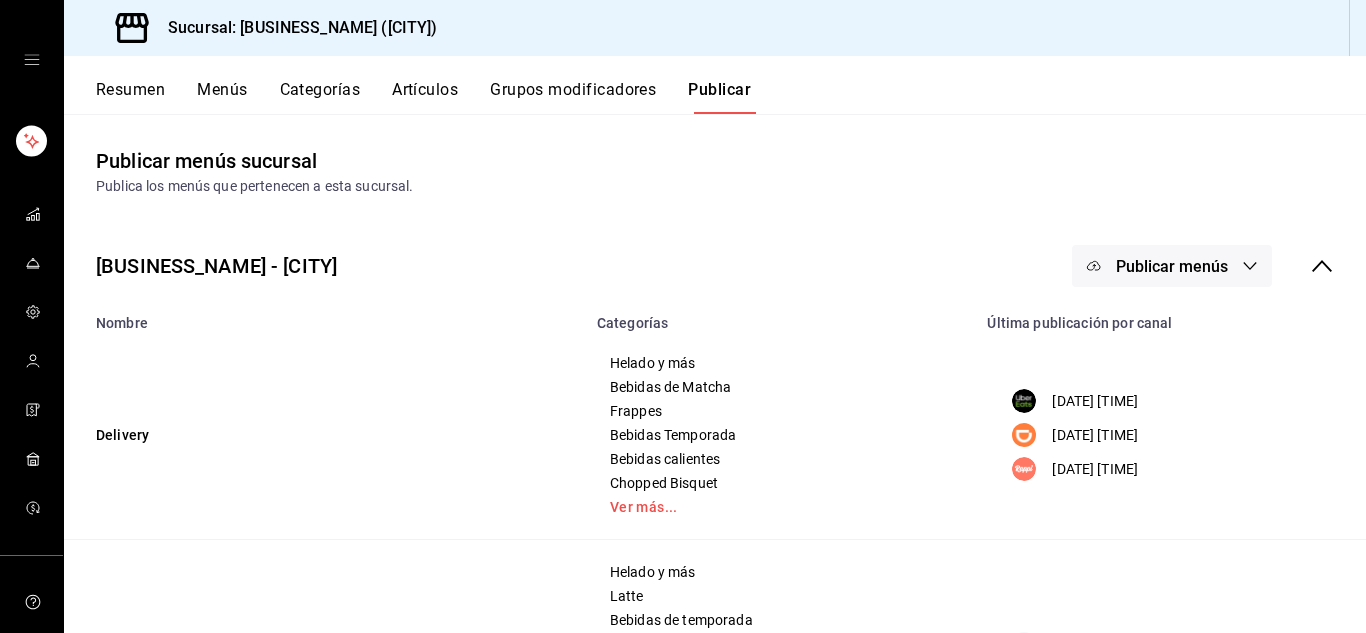 click on "Publicar menús" at bounding box center (1172, 266) 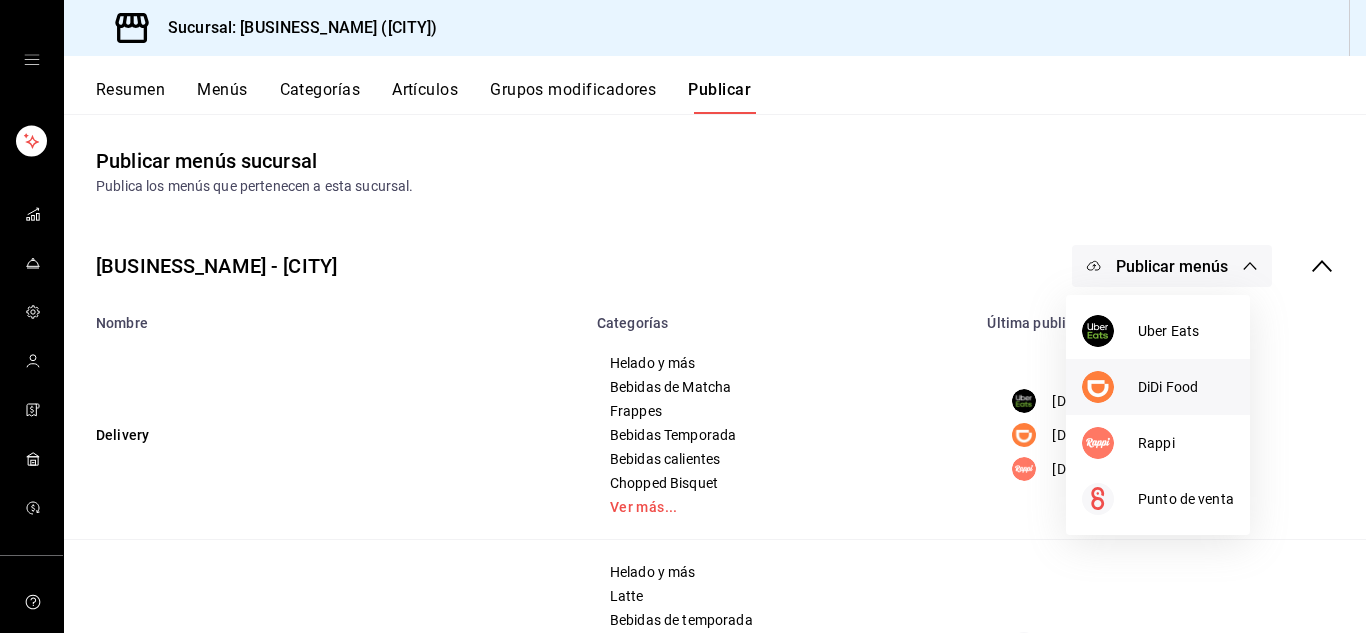 click on "DiDi Food" at bounding box center [1158, 387] 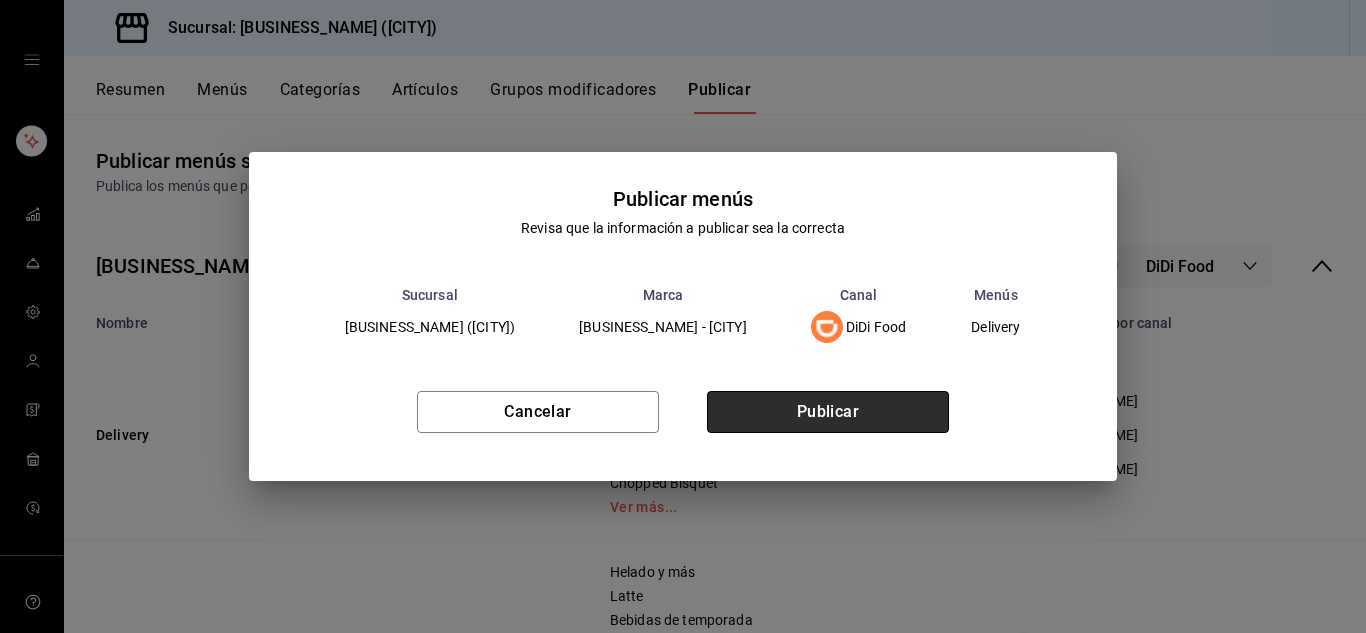 click on "Publicar" at bounding box center [828, 412] 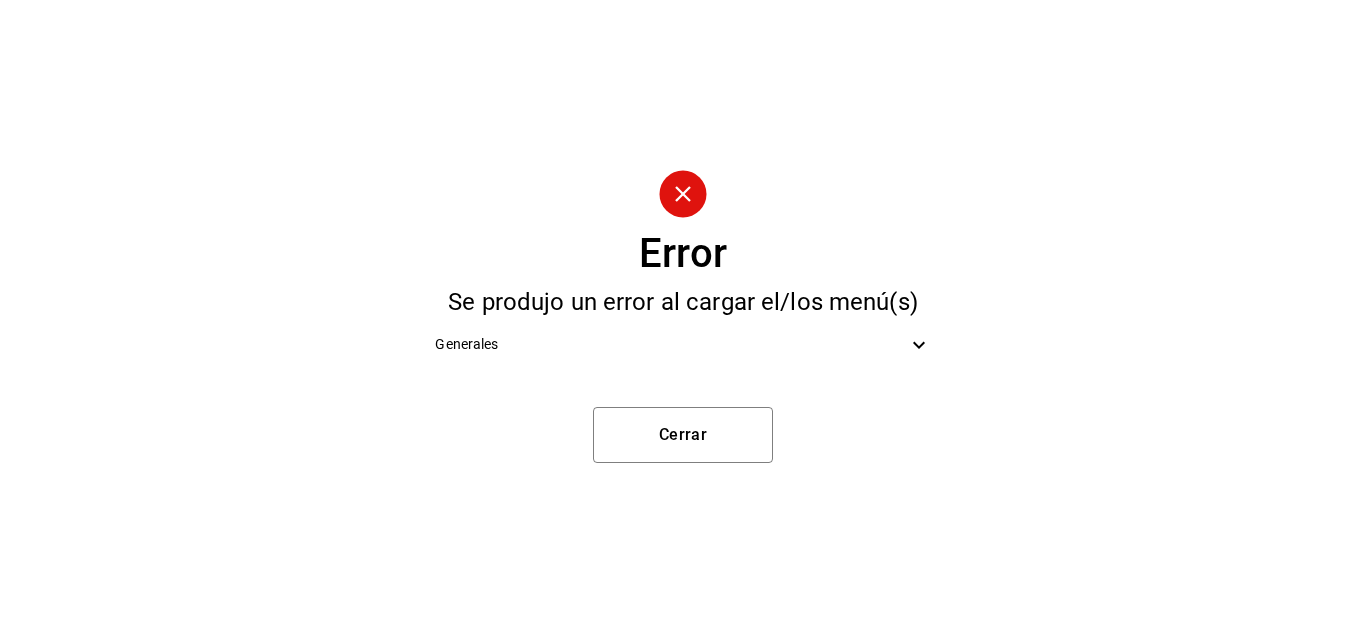 click on "Error Se produjo un error al cargar el/los menú(s) Generales Cerrar" at bounding box center [683, 316] 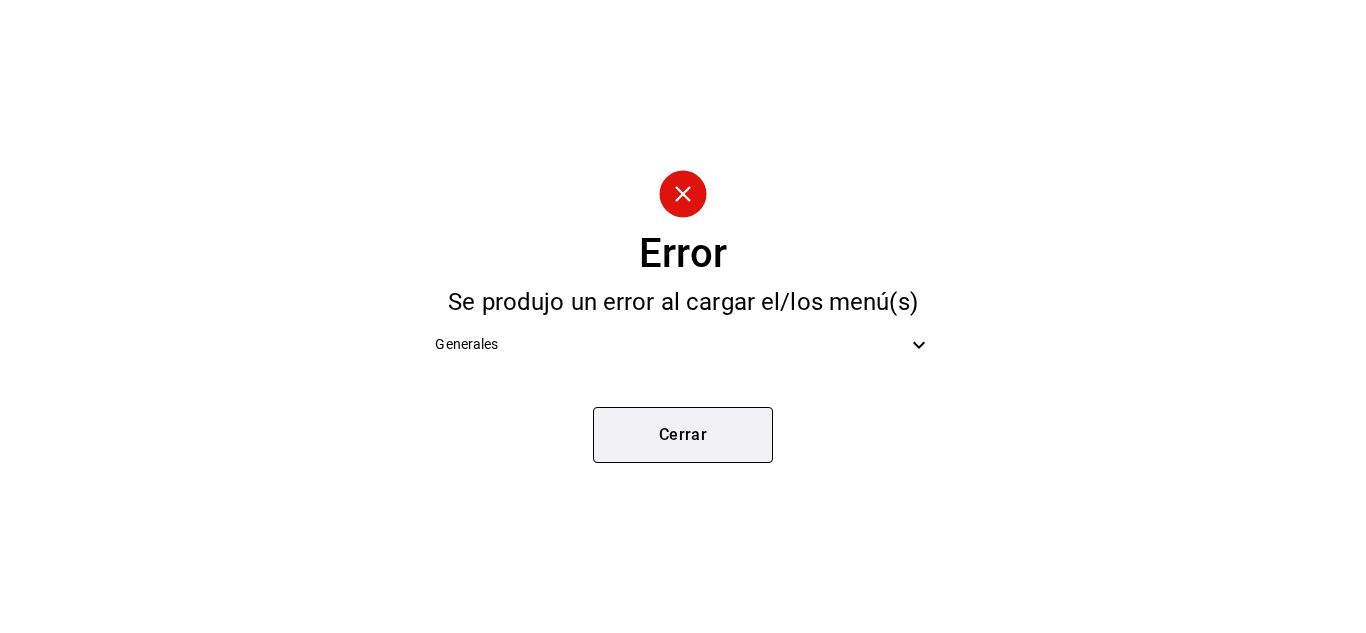 click on "Cerrar" at bounding box center [683, 435] 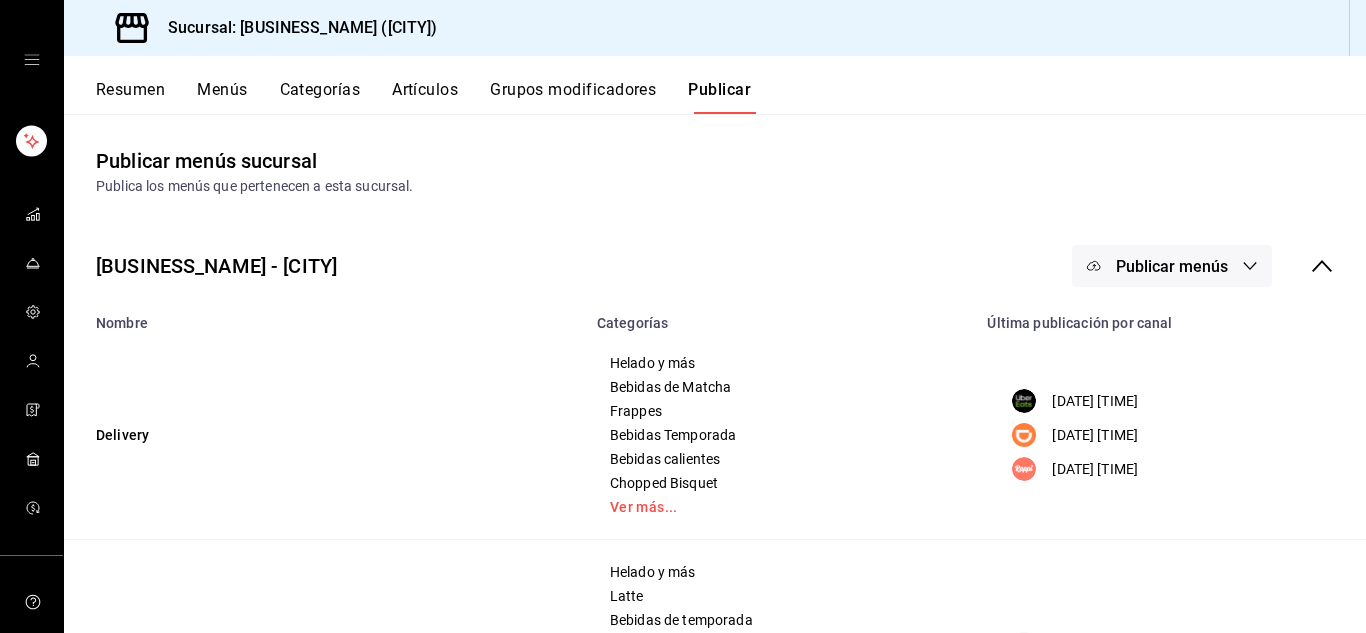 click on "Publicar menús" at bounding box center [1172, 266] 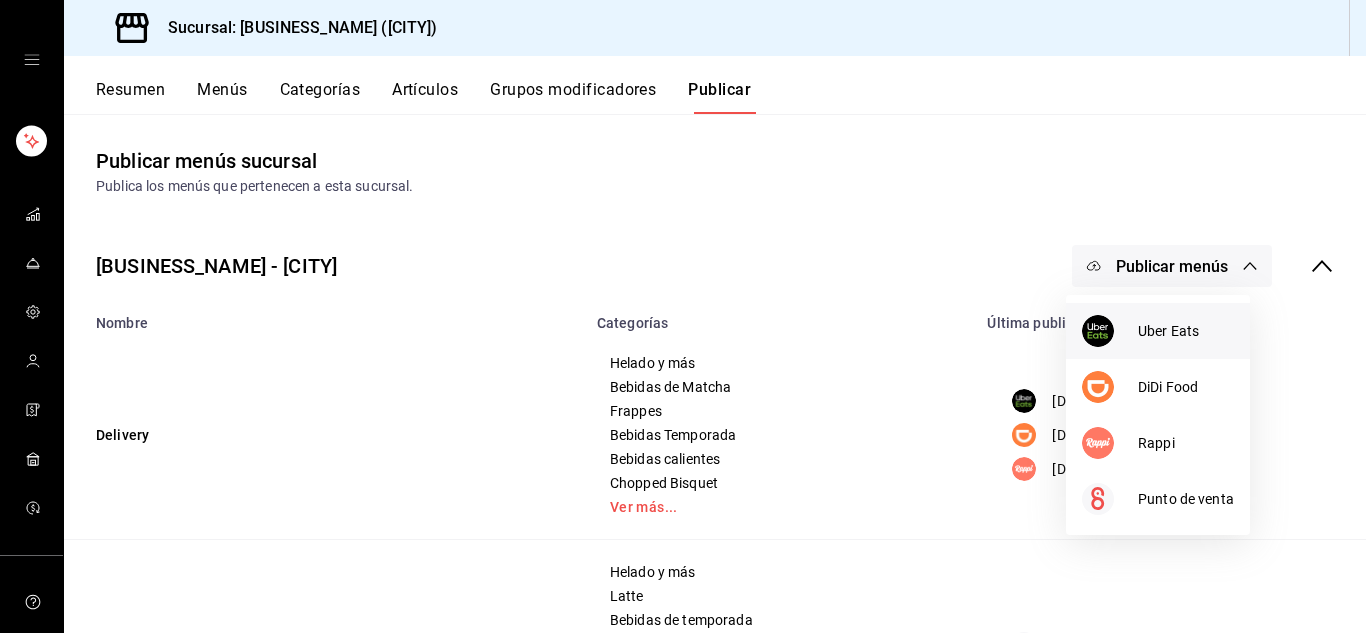 click at bounding box center [1110, 331] 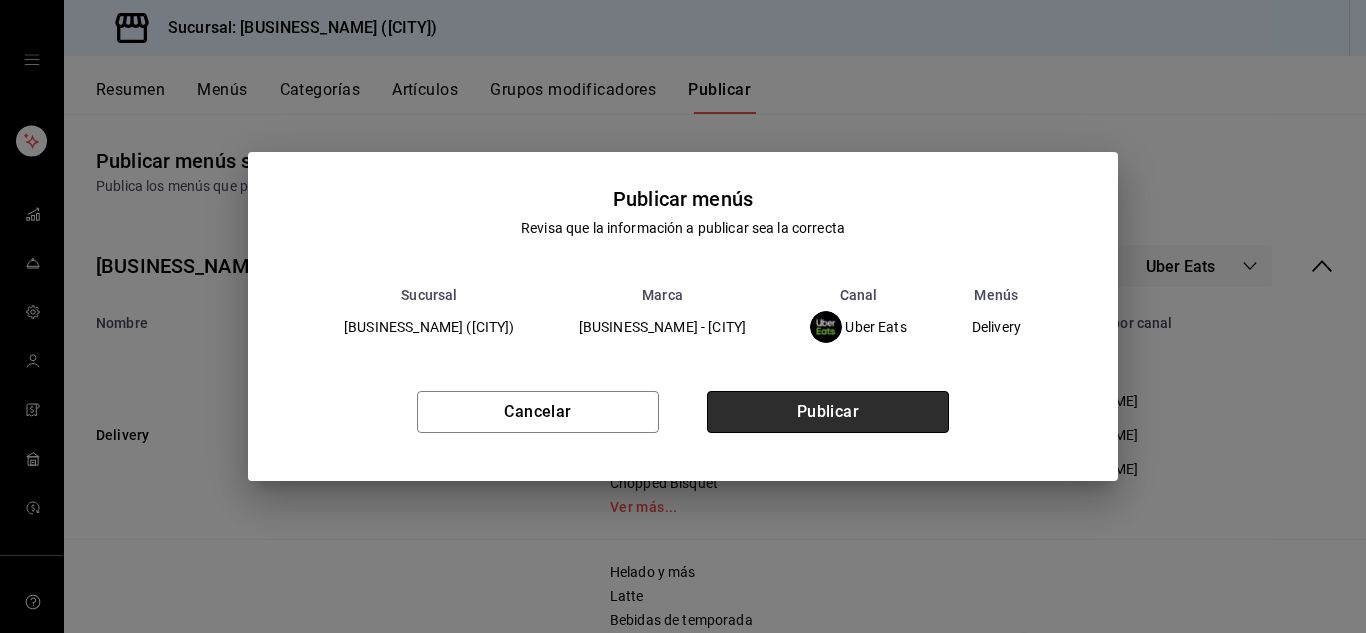 click on "Publicar" at bounding box center [828, 412] 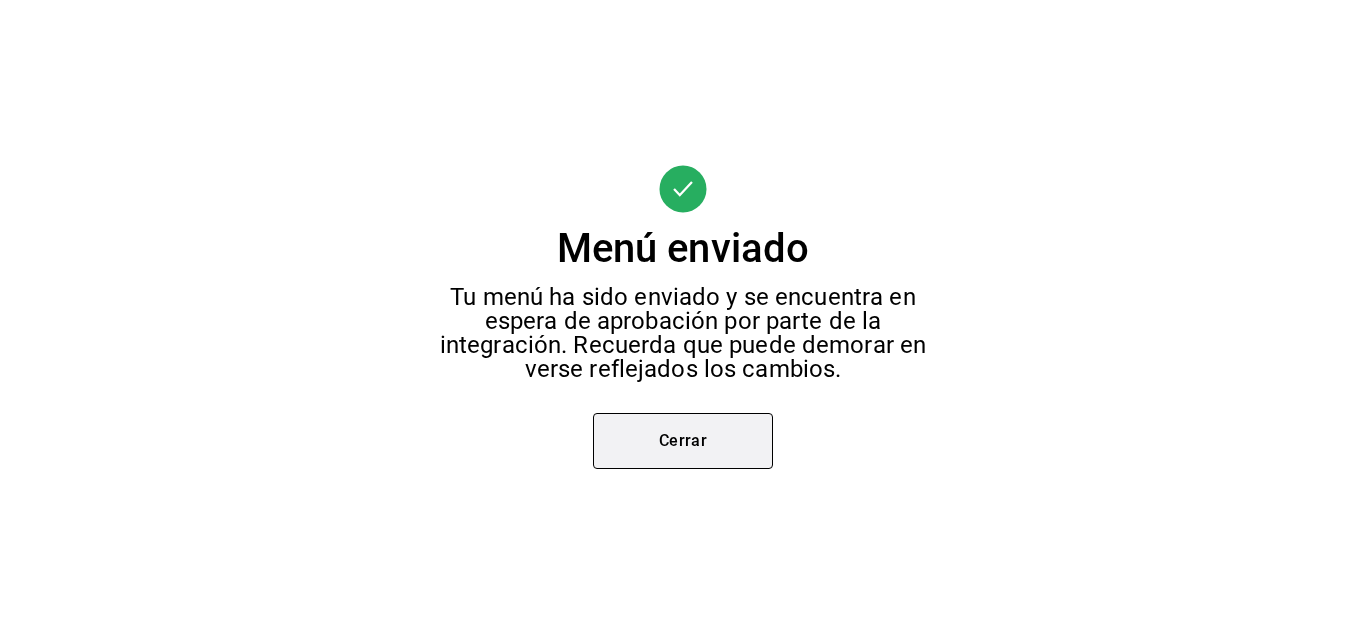 click on "Cerrar" at bounding box center (683, 441) 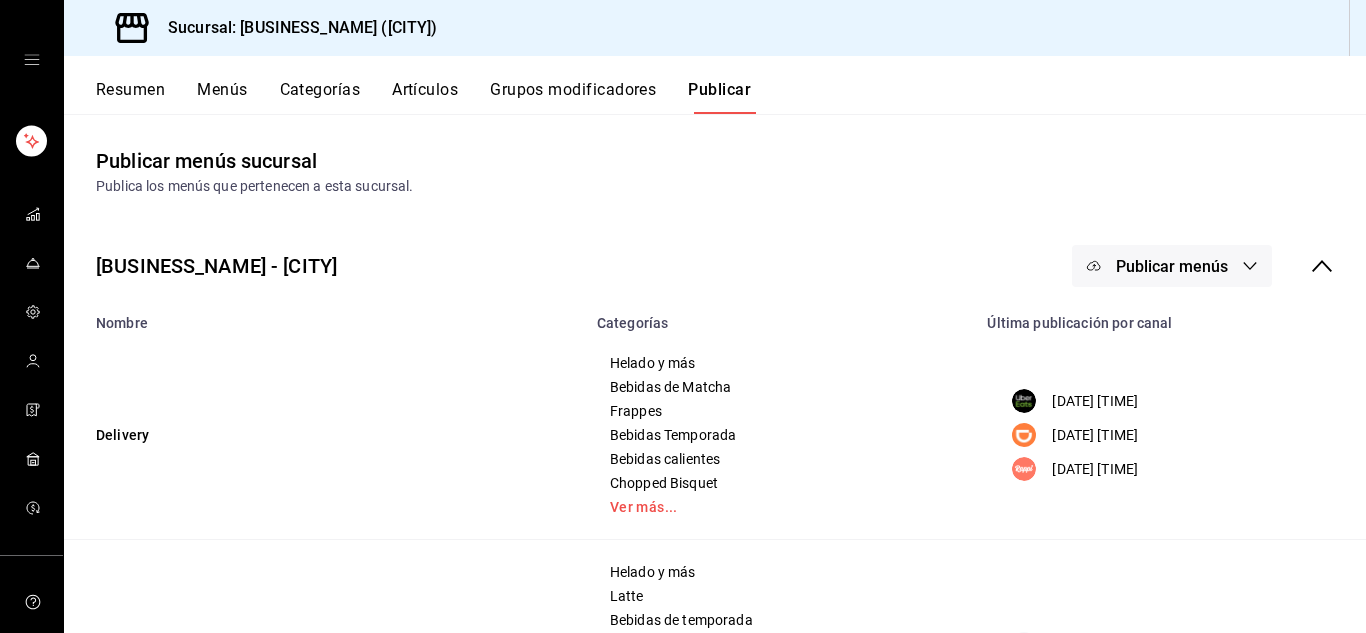 click on "Publicar menús" at bounding box center (1172, 266) 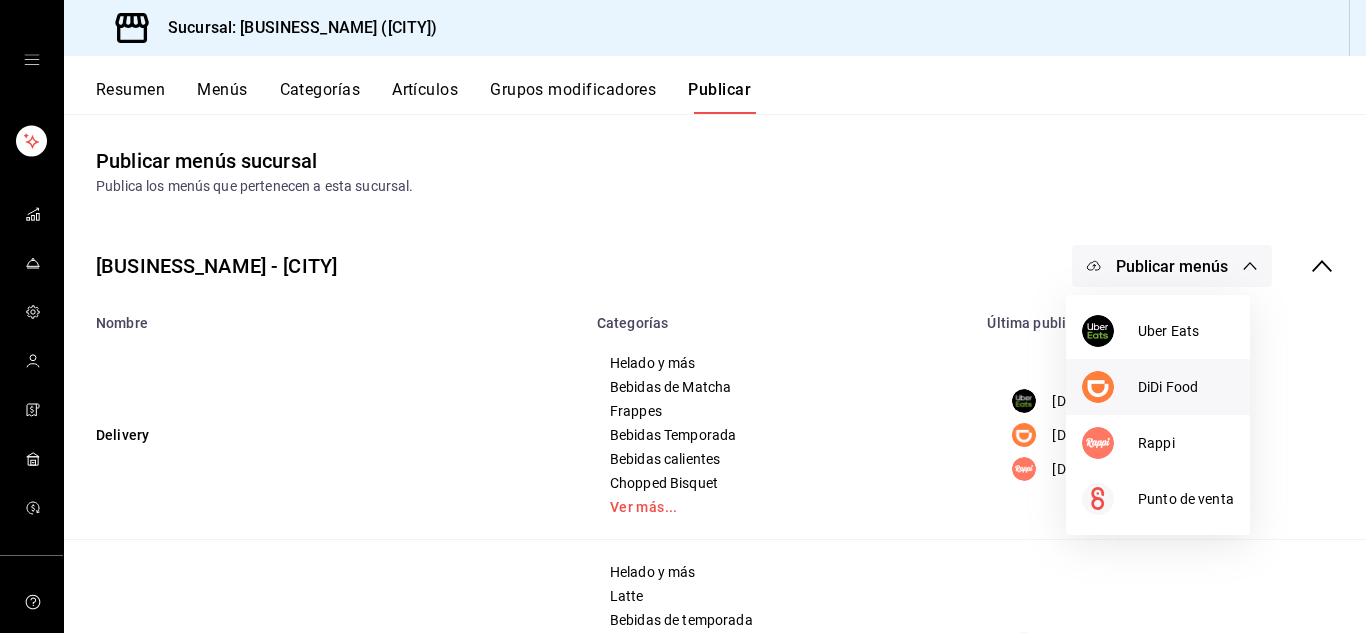 click at bounding box center (1110, 387) 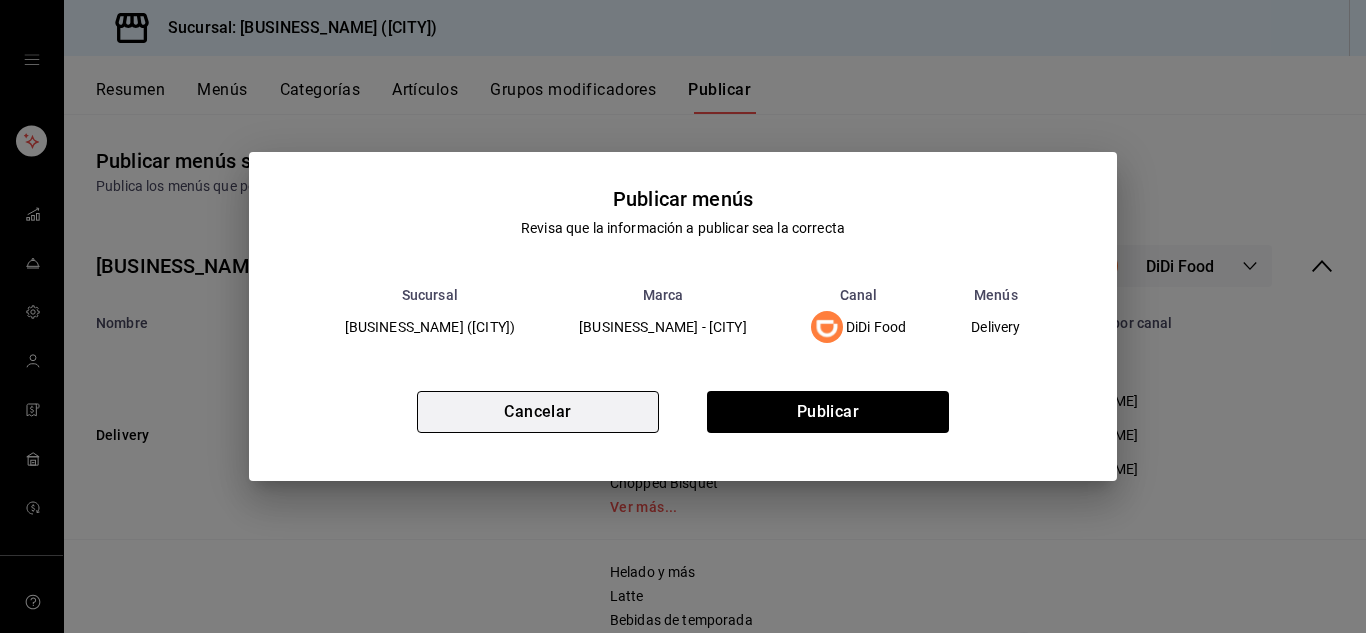 click on "Cancelar" at bounding box center [538, 412] 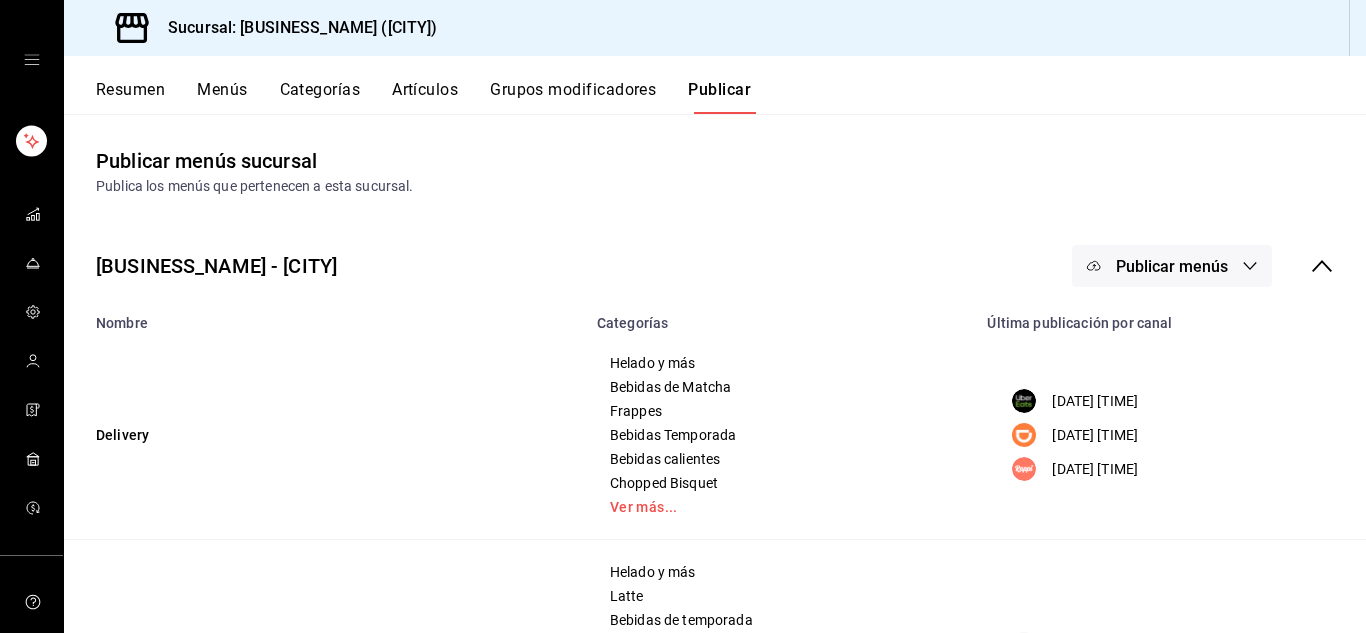 click on "Publicar menús" at bounding box center [1172, 266] 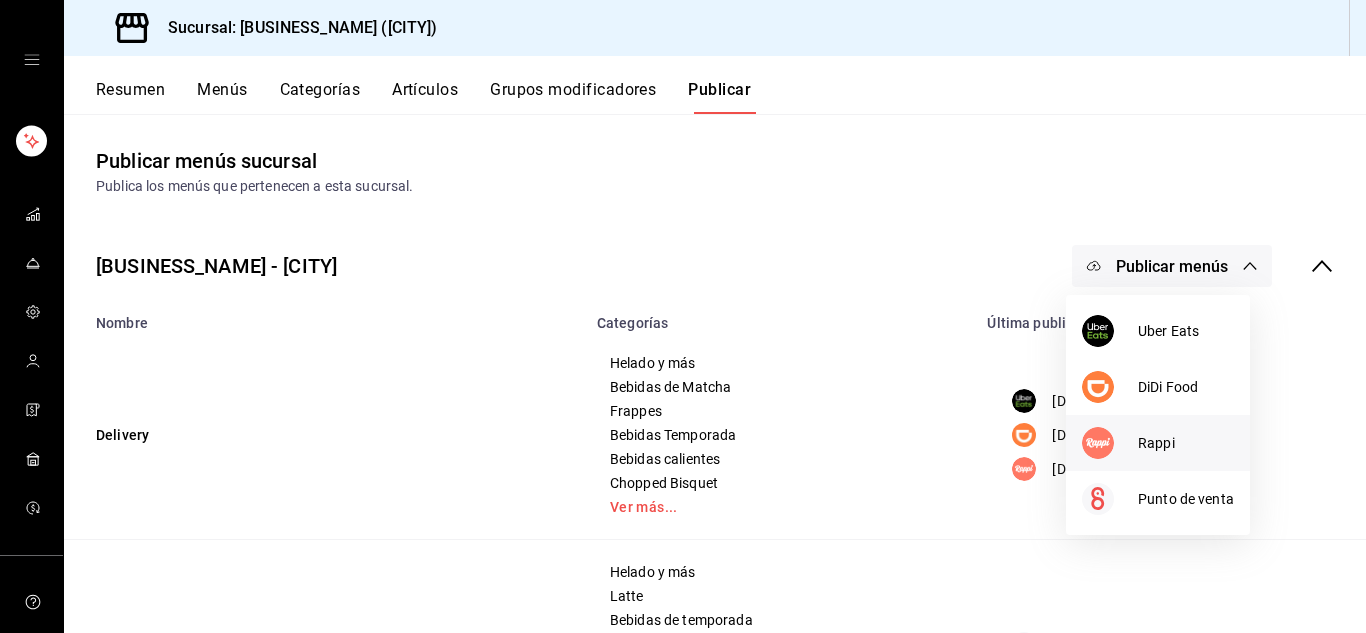 click on "Rappi" at bounding box center (1186, 443) 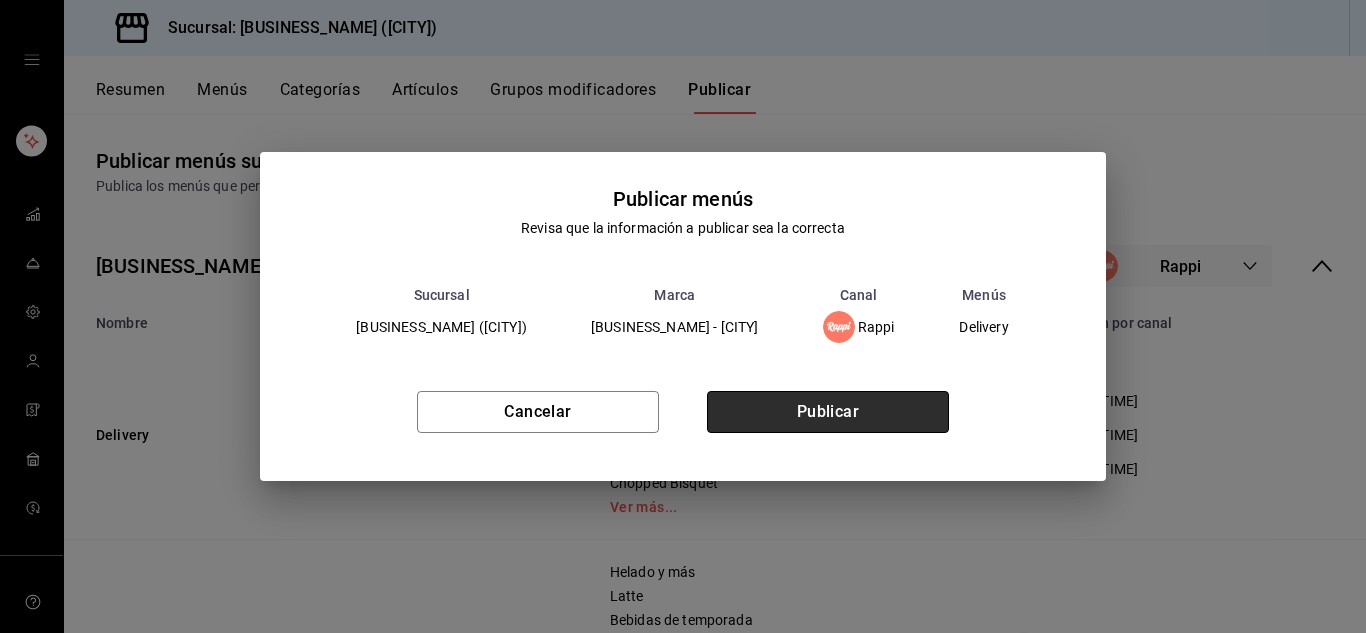 click on "Publicar" at bounding box center (828, 412) 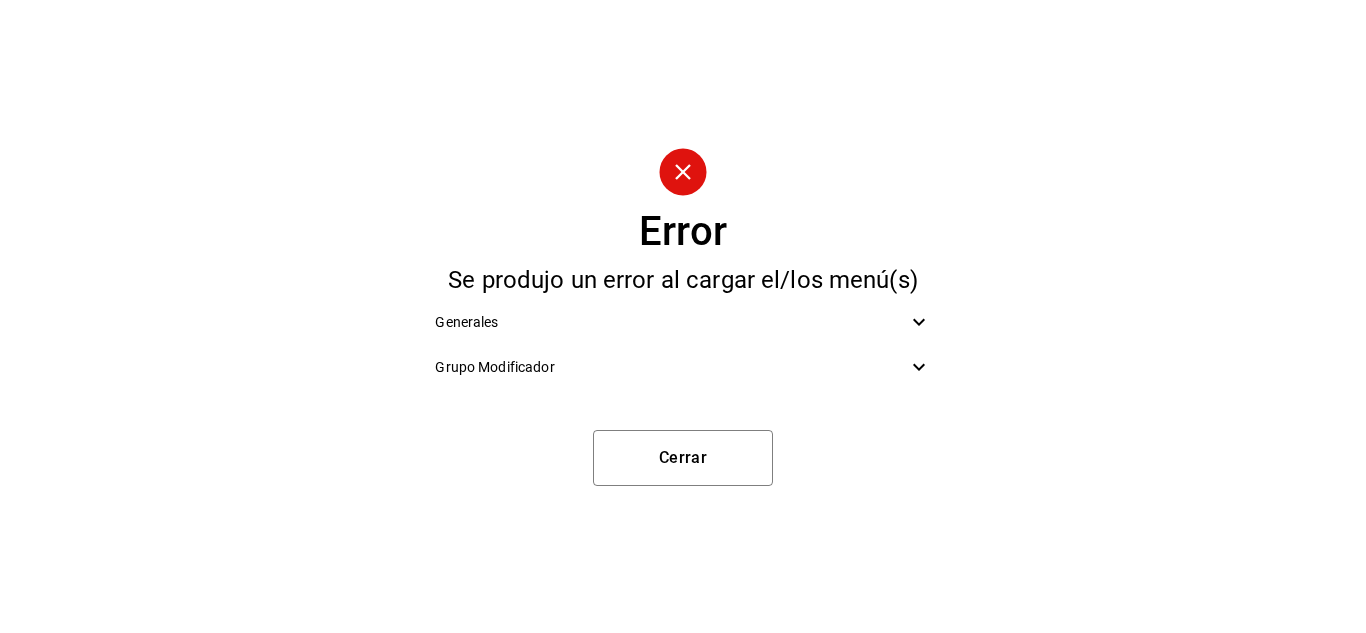 click on "Grupo Modificador" at bounding box center (670, 367) 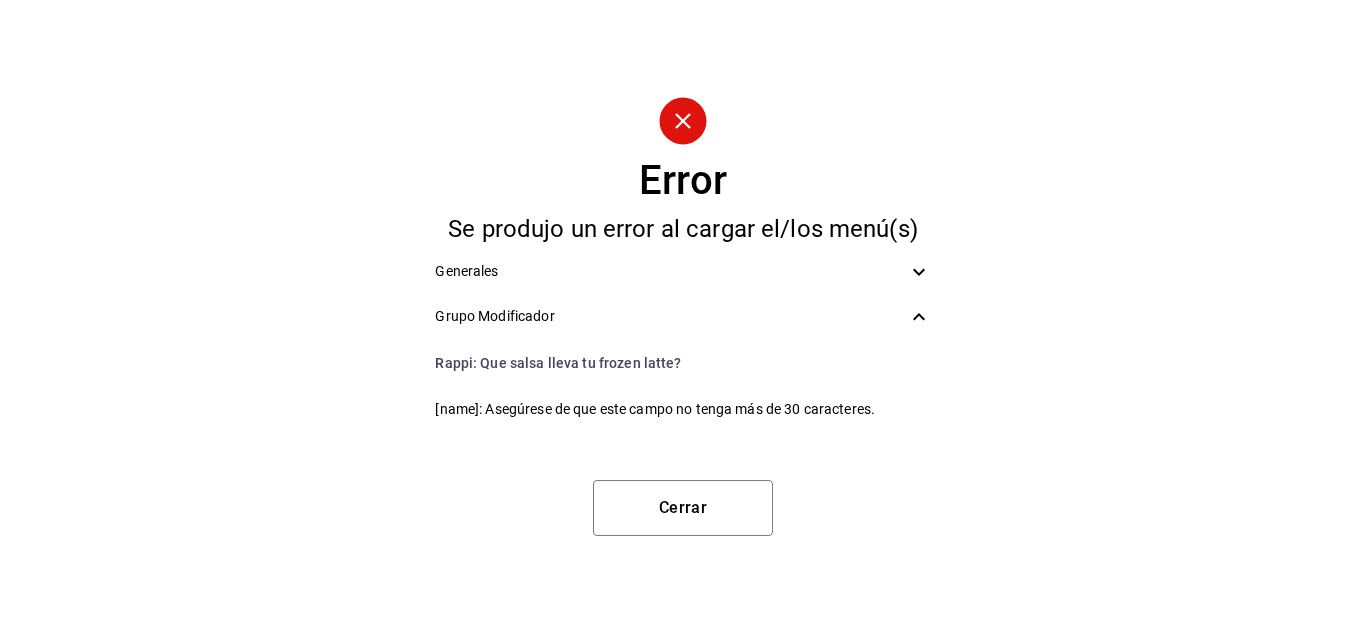 click 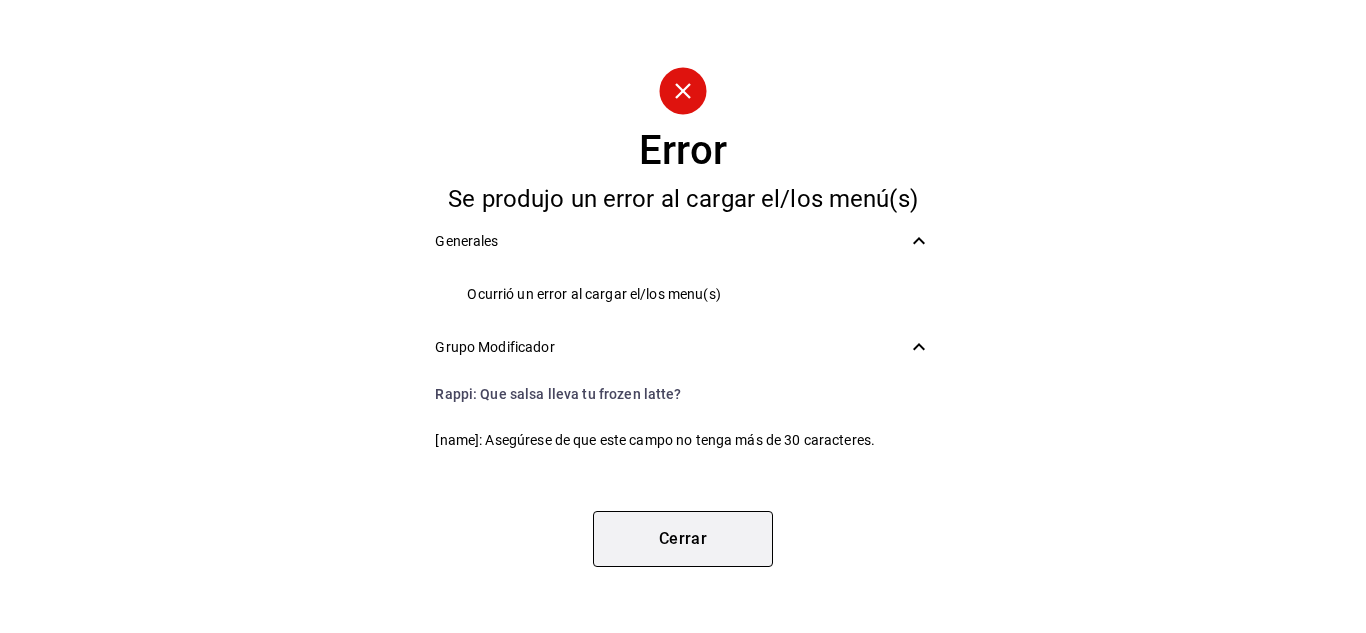 click on "Cerrar" at bounding box center [683, 539] 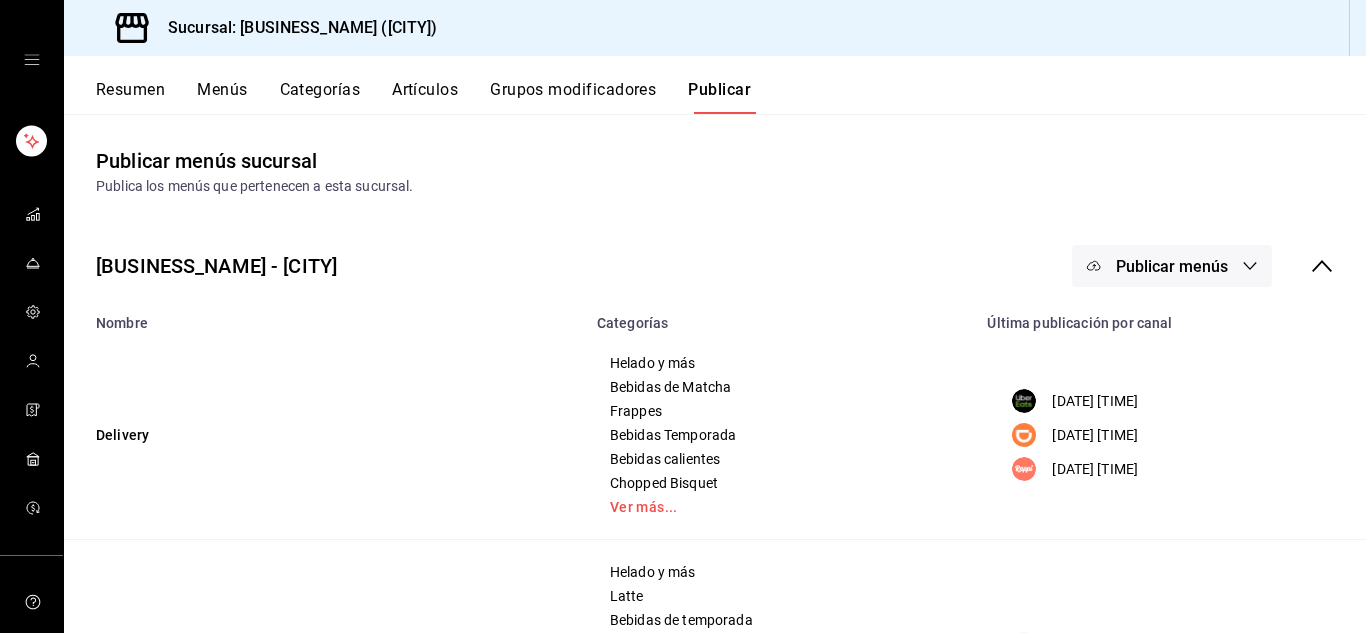 click on "Publicar menús" at bounding box center [1172, 266] 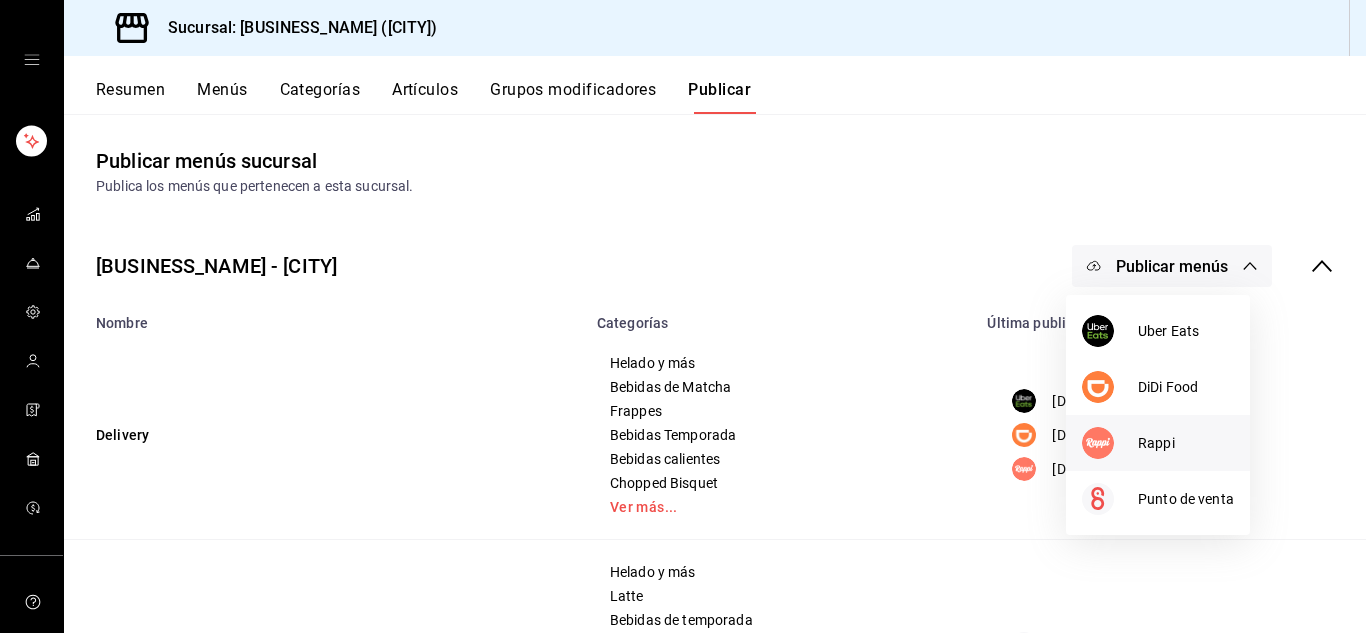 click on "Rappi" at bounding box center [1186, 443] 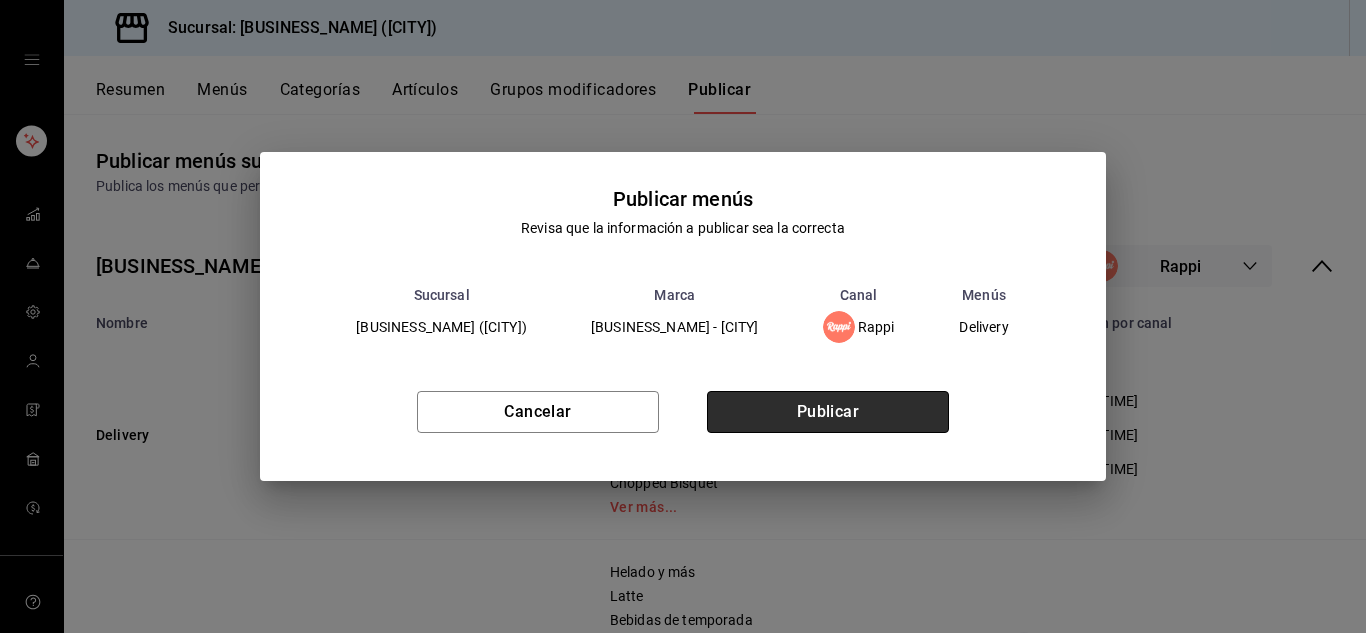 click on "Publicar" at bounding box center (828, 412) 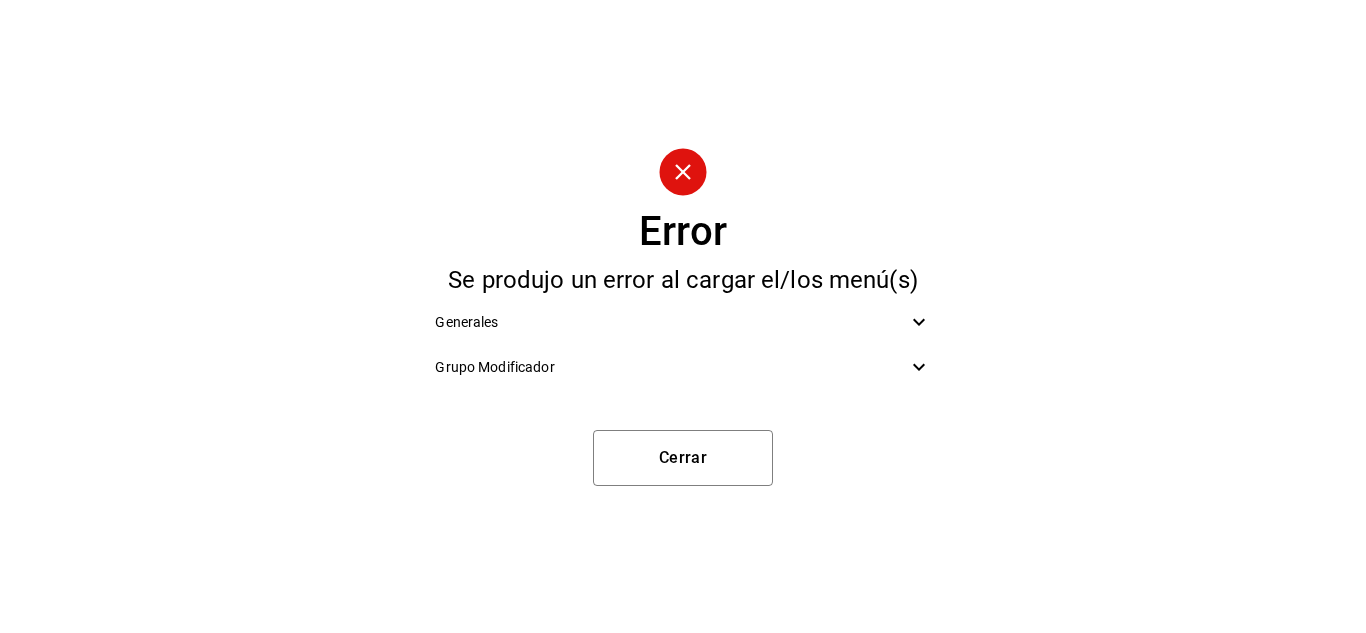 click on "Generales" at bounding box center (670, 322) 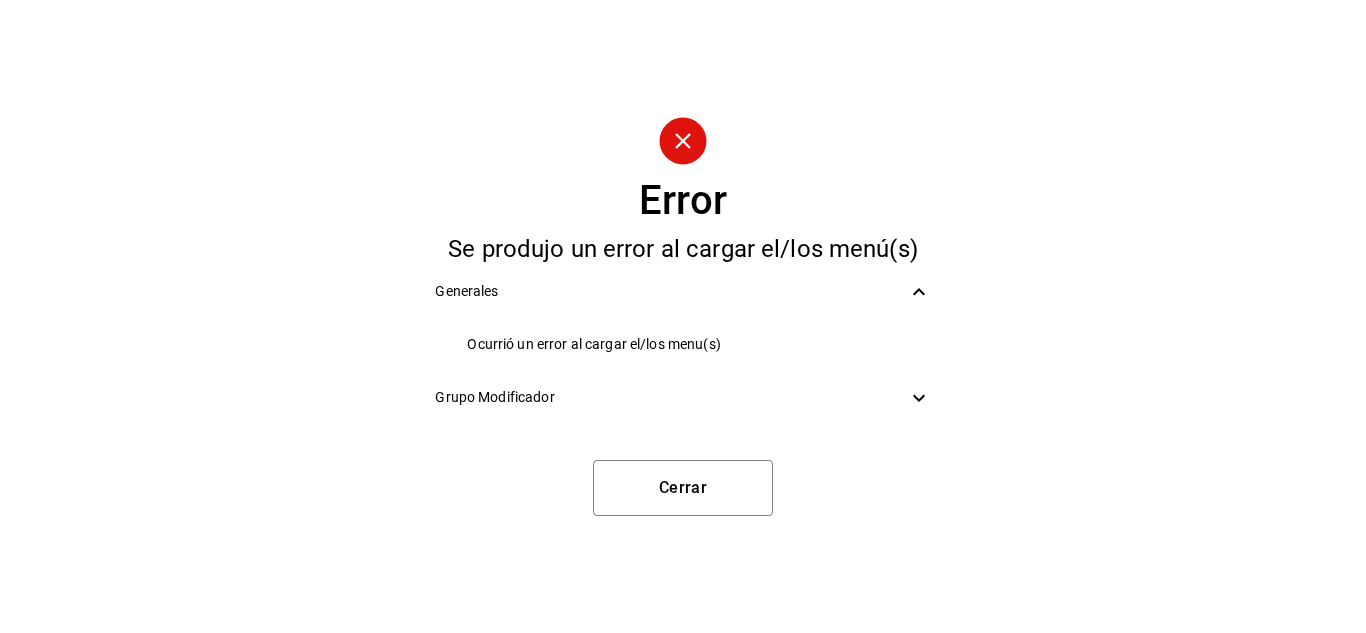 click on "Grupo Modificador" at bounding box center [670, 397] 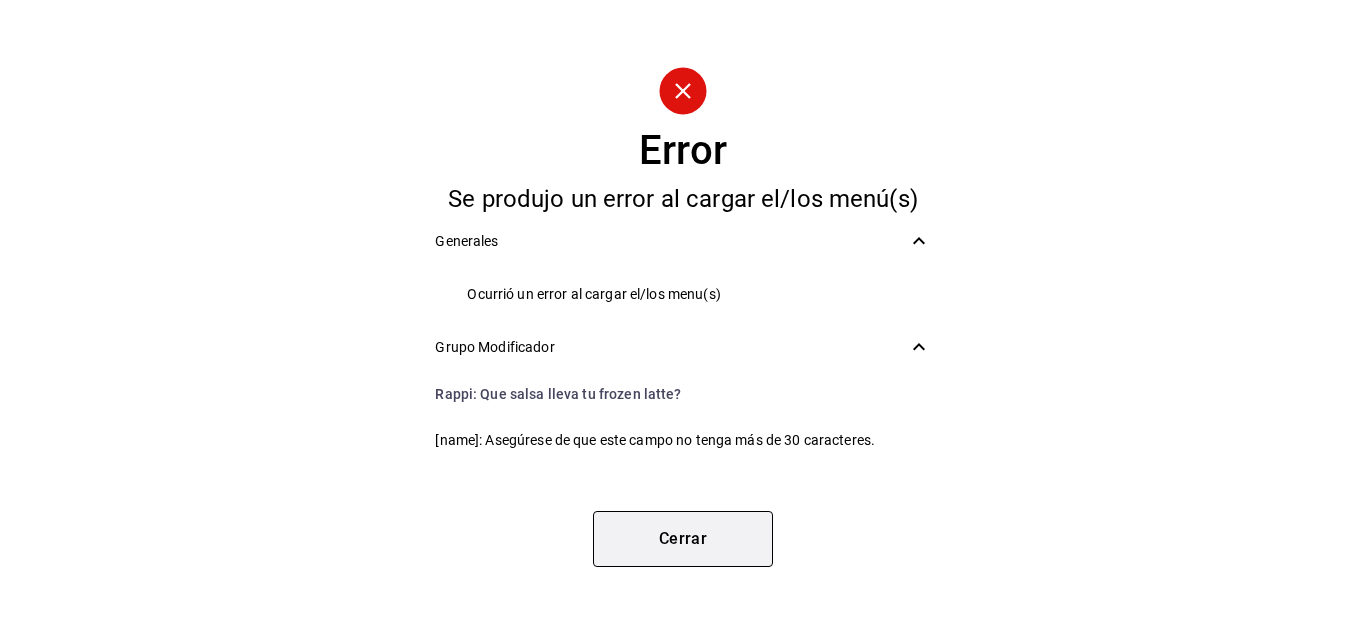 click on "Cerrar" at bounding box center (683, 539) 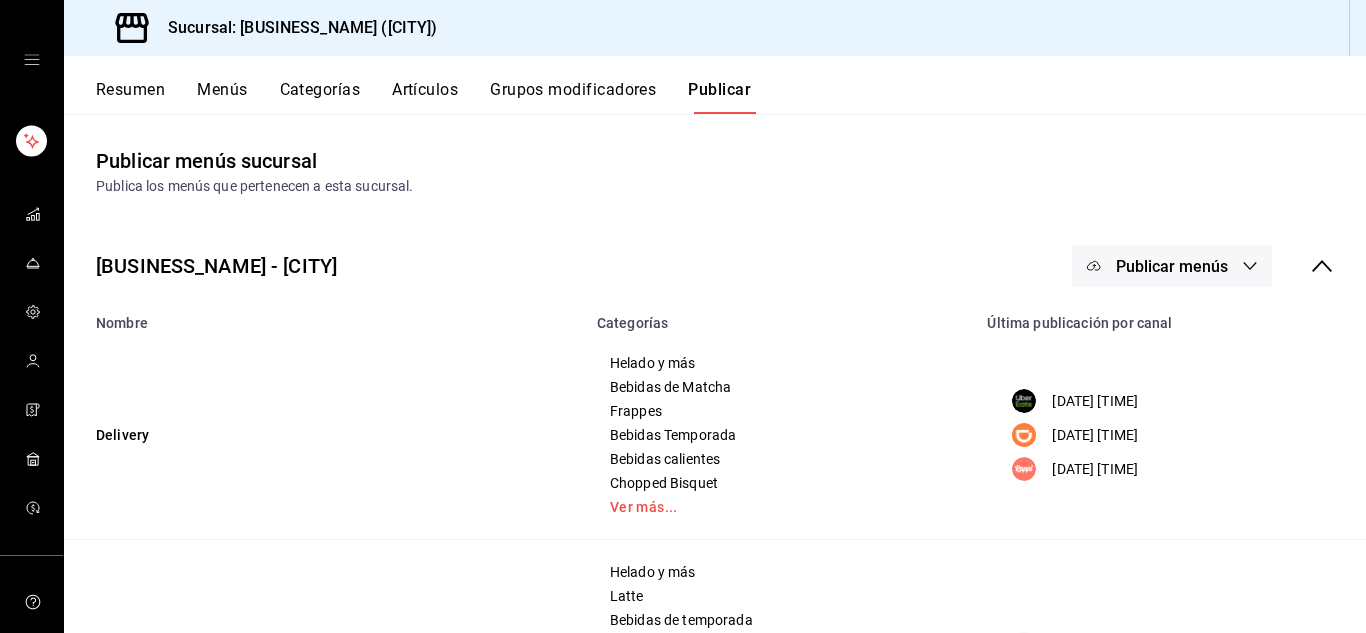 click on "Artículos" at bounding box center (425, 97) 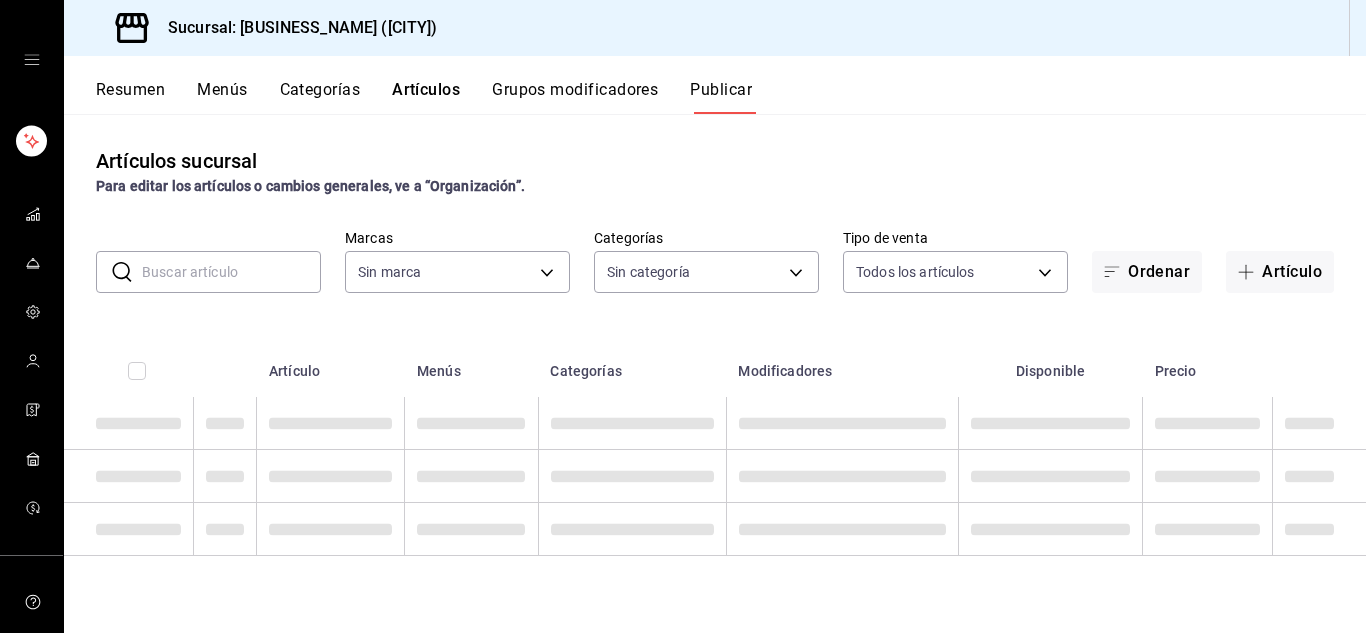 type on "e701ff77-f42f-498f-96da-d699592783c2" 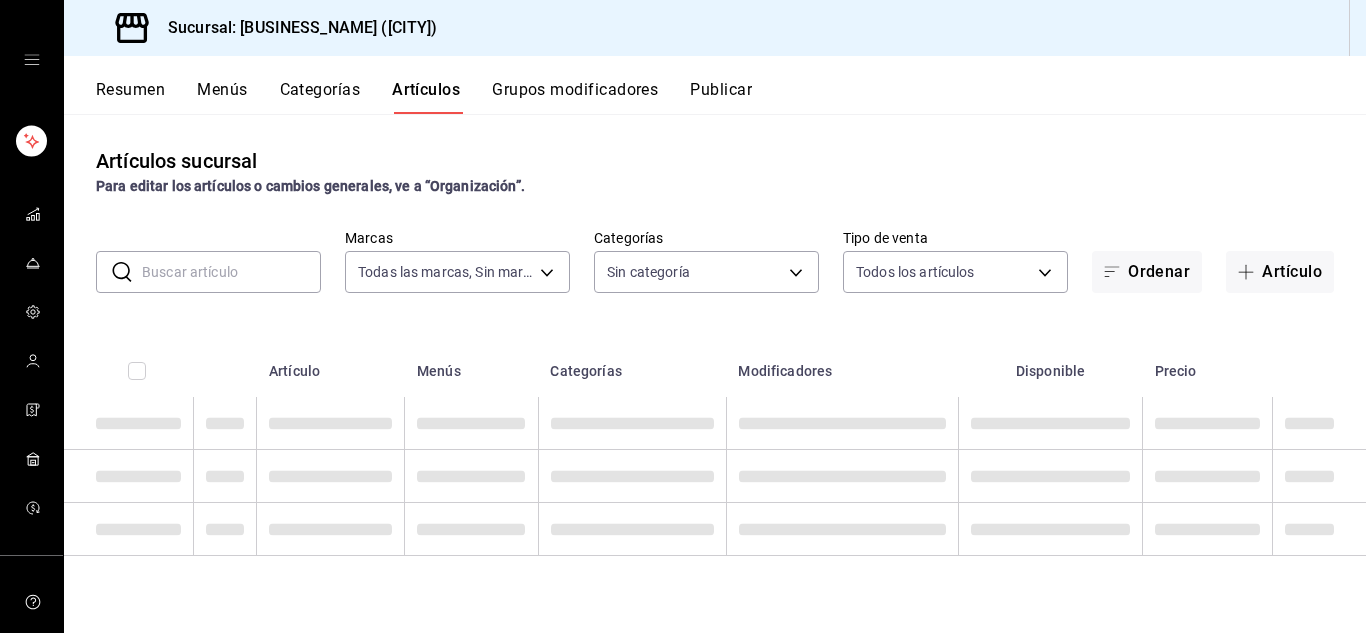 type on "e701ff77-f42f-498f-96da-d699592783c2" 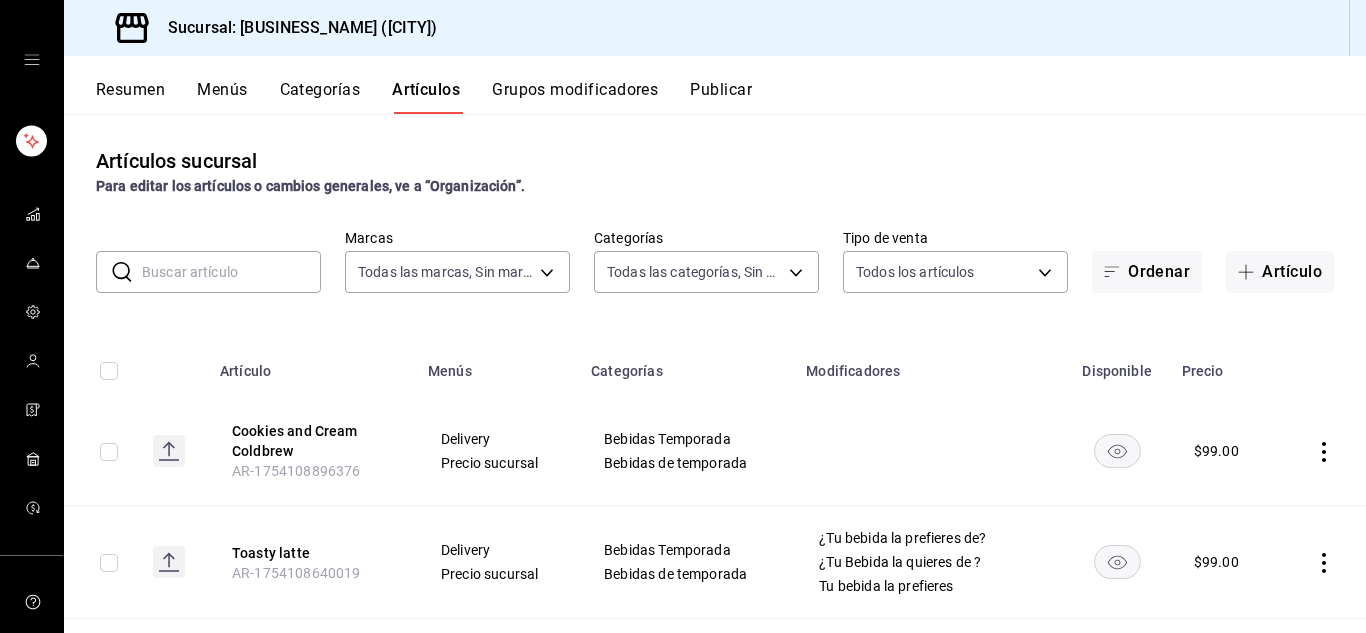 type on "01400e8e-3617-4bd3-a7d4-8201bd4d0e1f,c1bffb07-a2f1-4471-94a3-5d65ea35d6a4,339885d7-d19a-440f-93bf-418e0704160b,dc66ff44-704a-422e-b50d-b731958c292d,5acd5a13-9af1-42cd-a384-b70ed17b858b,63102c03-a13d-47f7-b26f-138b9b10c620,0cd542a6-90cf-469d-becf-0ee29dbaf2a5,c67da809-86e2-4d3e-b713-1e07d2e80782,1dcb986c-d522-4312-b7e4-652ec04cec54,edd2ffbe-9d8c-45b8-ad73-8205dec230af,f5bc64fb-4261-4518-902e-f4d479fd3947,85d43f30-d13b-4683-aac0-0cdb9b6a4738,5bc817ea-b466-4285-9983-c585729450f5,98ac827e-59fd-48f4-b1e0-81c2504c4a95,623e124d-f4fd-4c19-9ca7-347b9c9dd347" 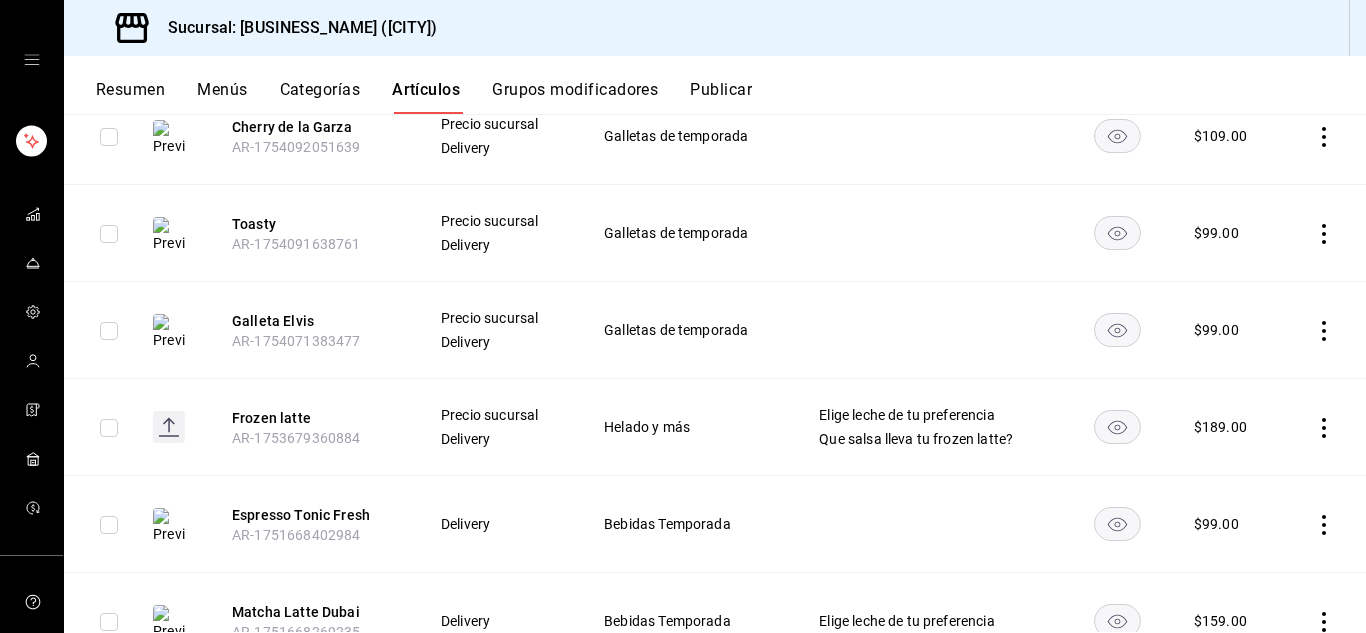 scroll, scrollTop: 1021, scrollLeft: 0, axis: vertical 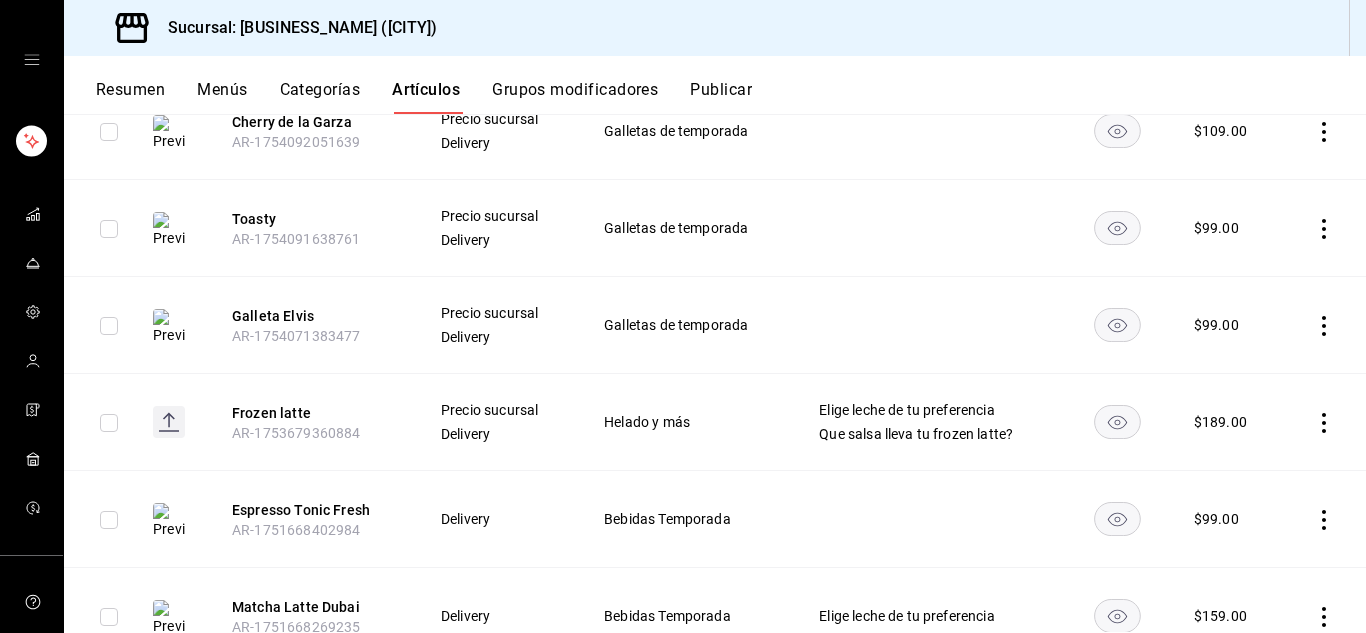 click 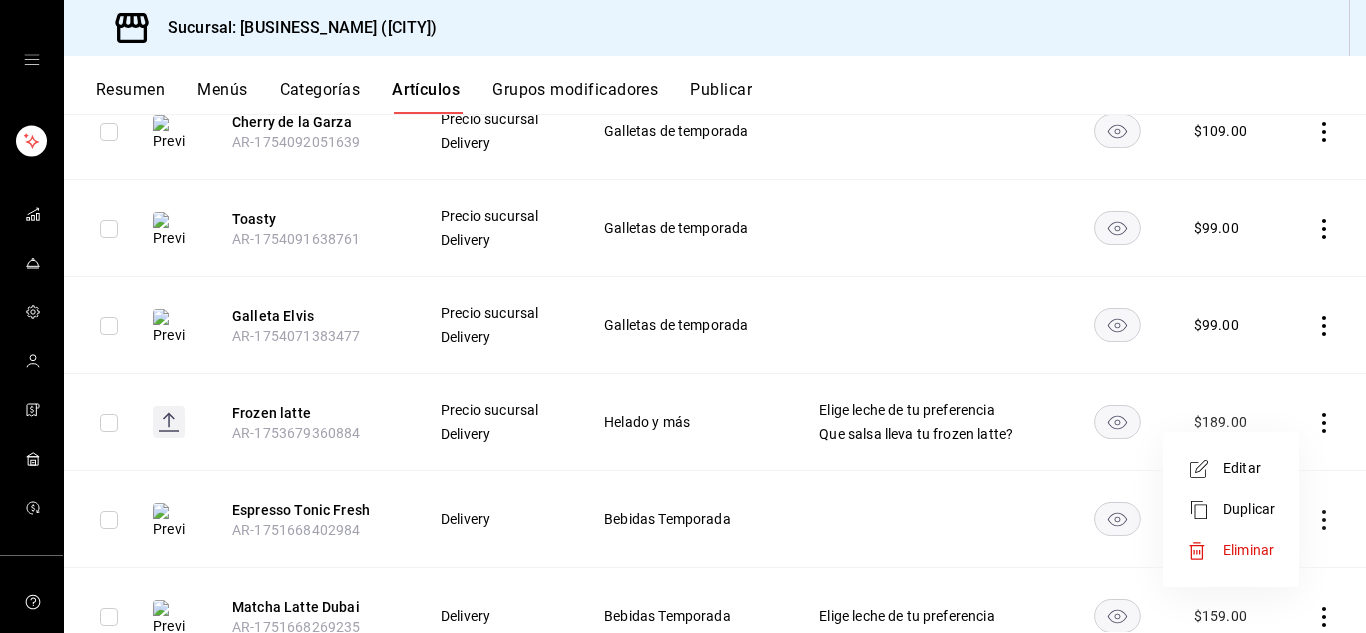 click on "Editar" at bounding box center (1249, 468) 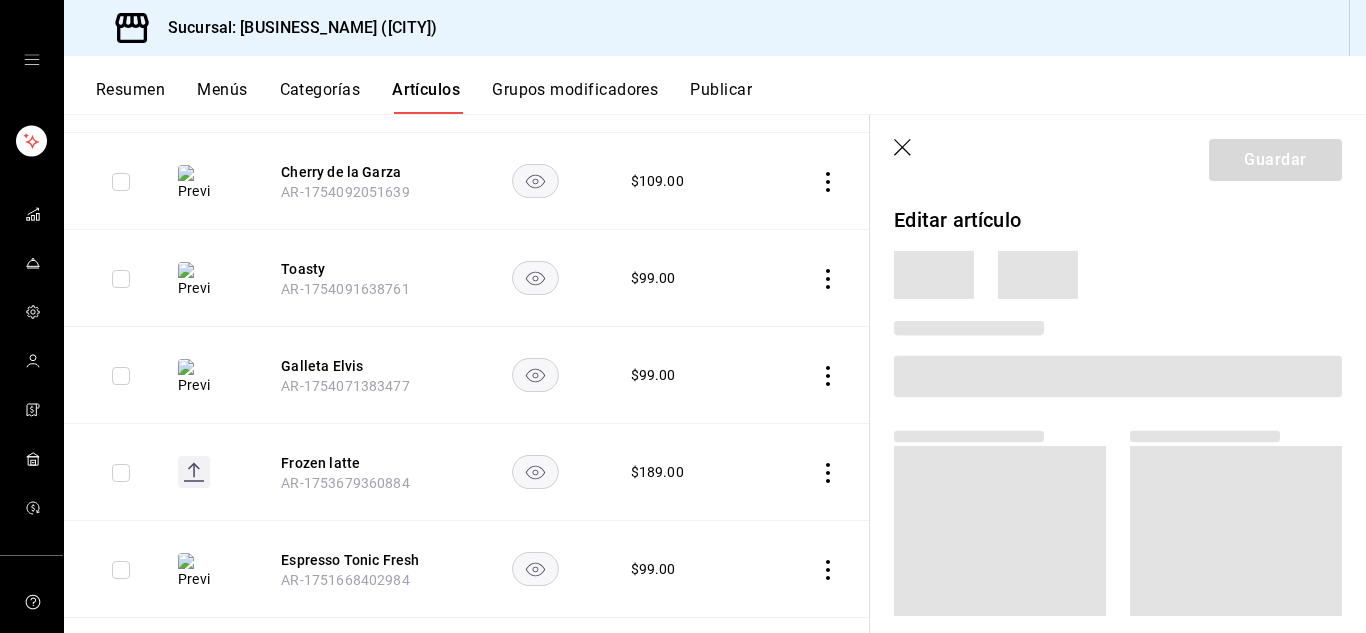 scroll, scrollTop: 1005, scrollLeft: 0, axis: vertical 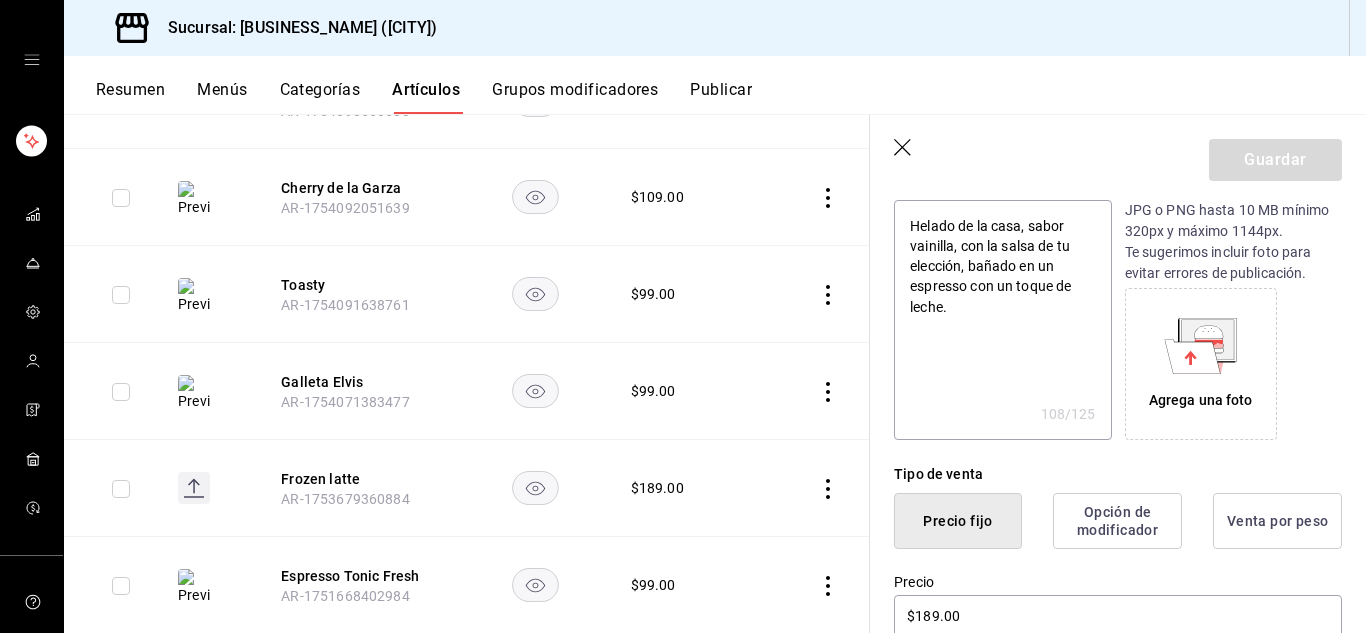 click 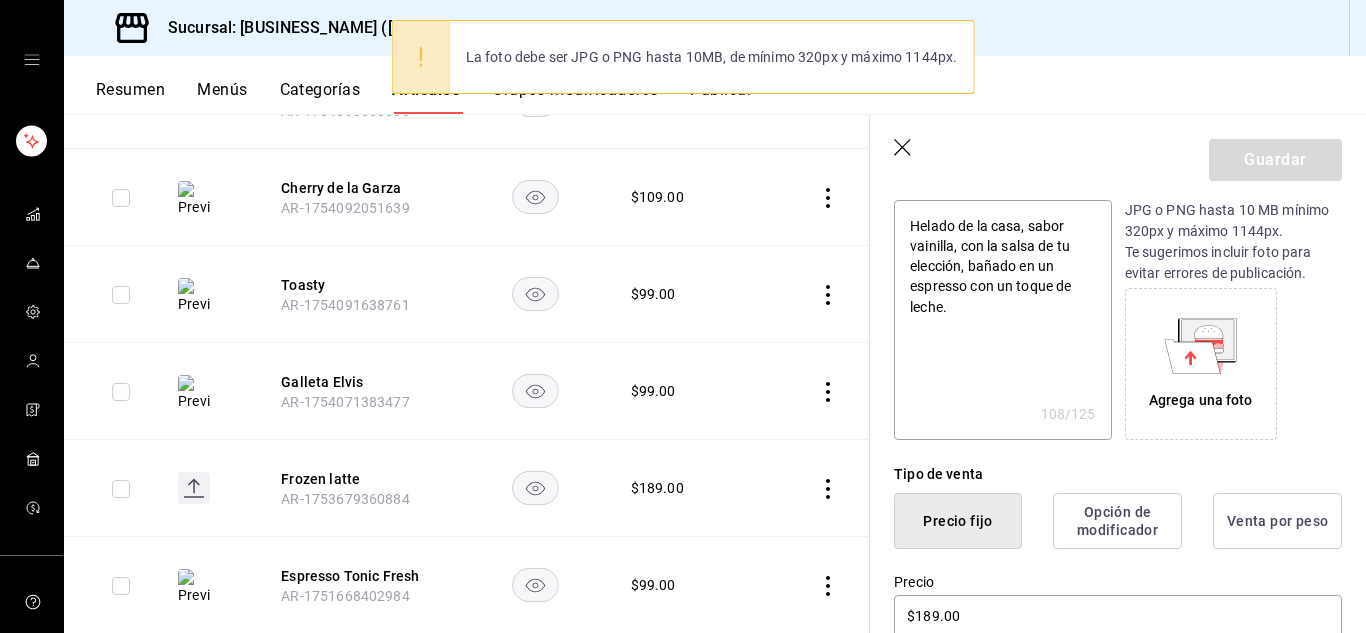 click on "Agrega una foto" at bounding box center (1201, 364) 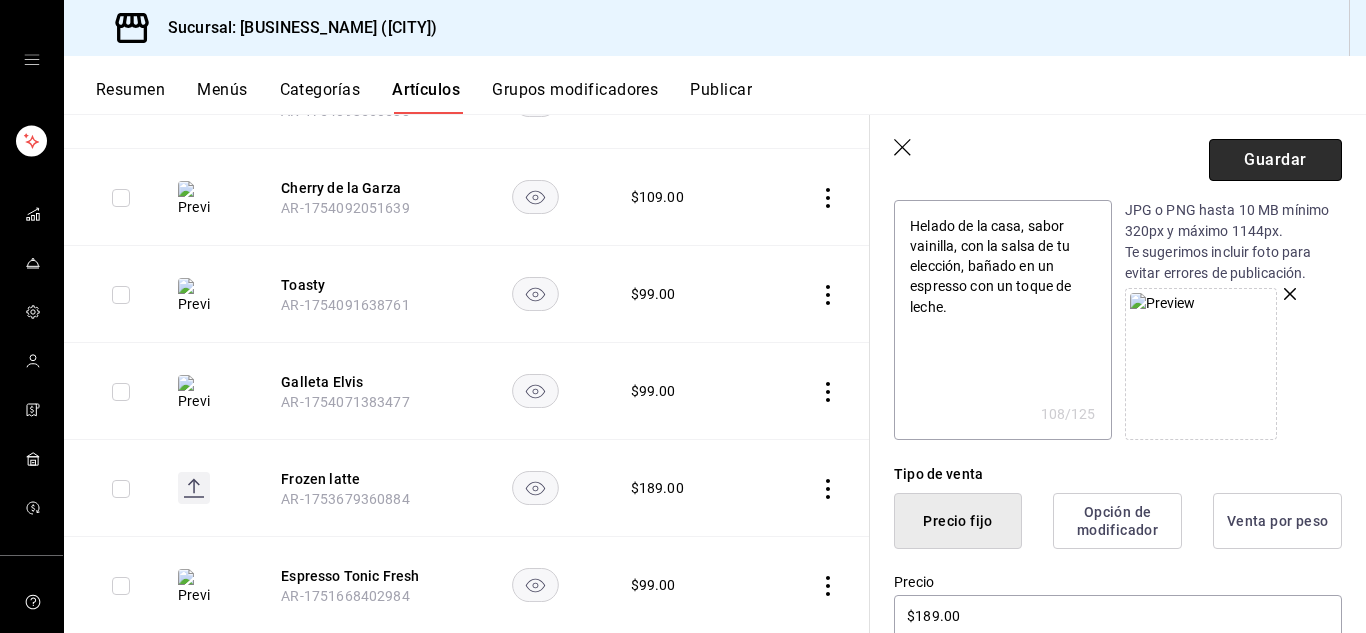 click on "Guardar" at bounding box center [1275, 160] 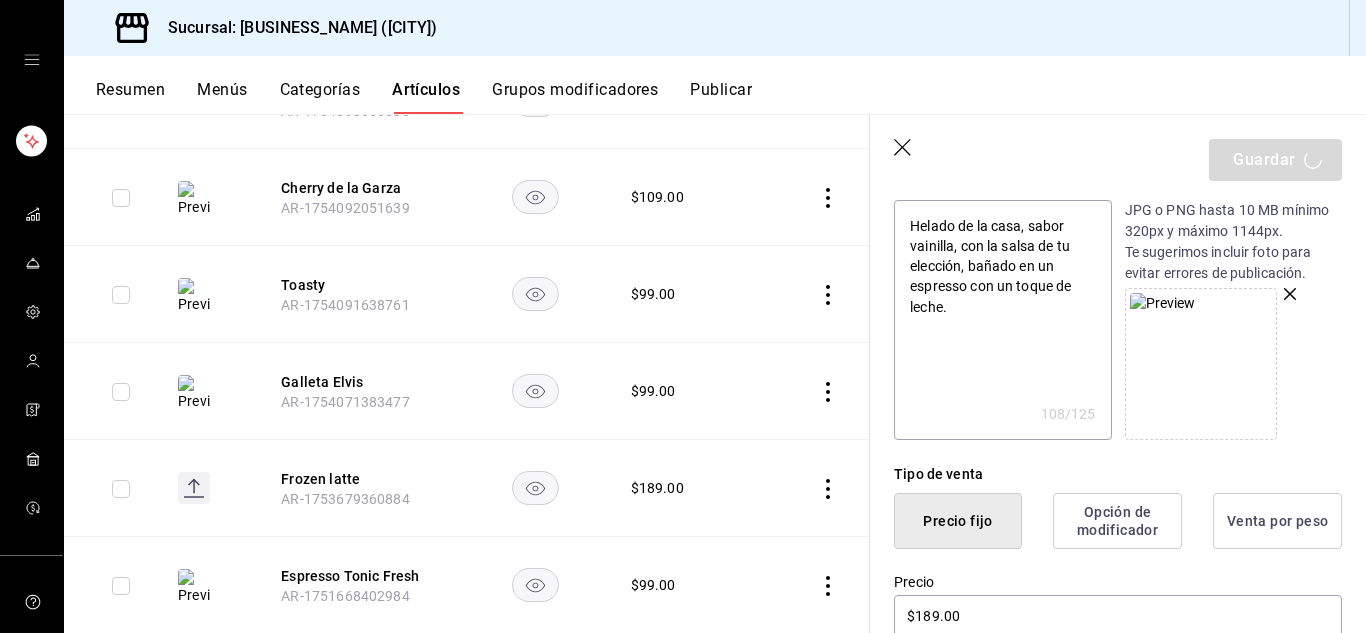 type on "x" 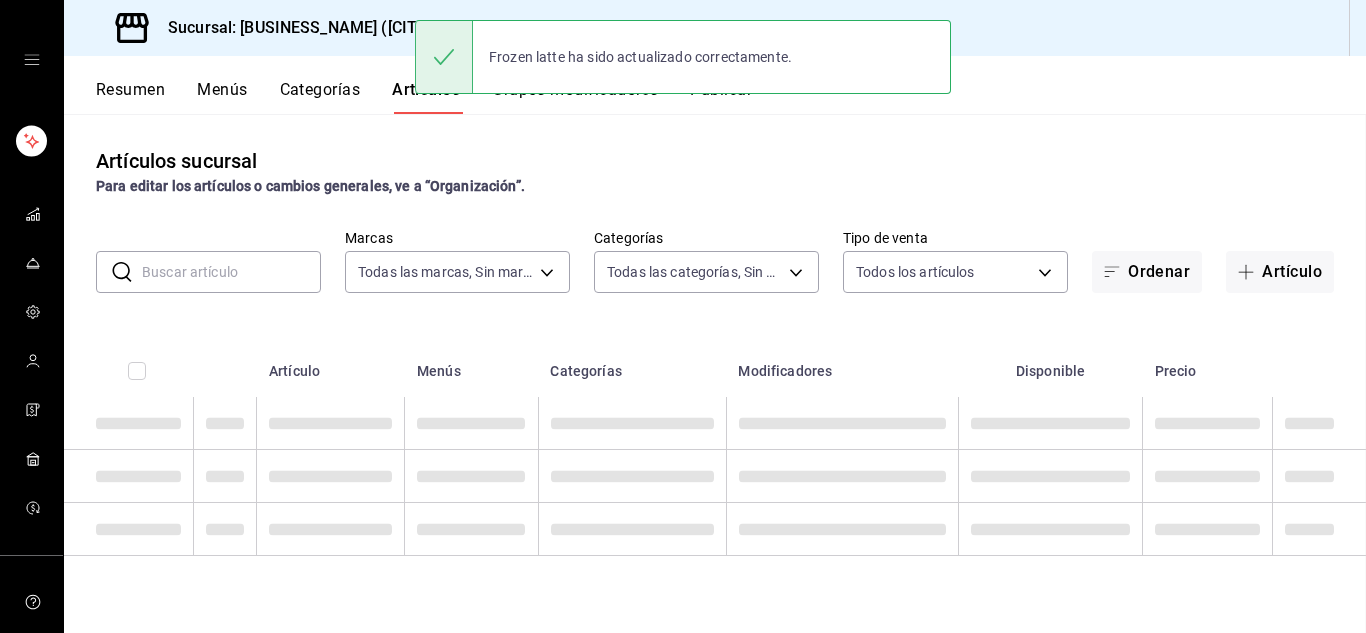 scroll, scrollTop: 0, scrollLeft: 0, axis: both 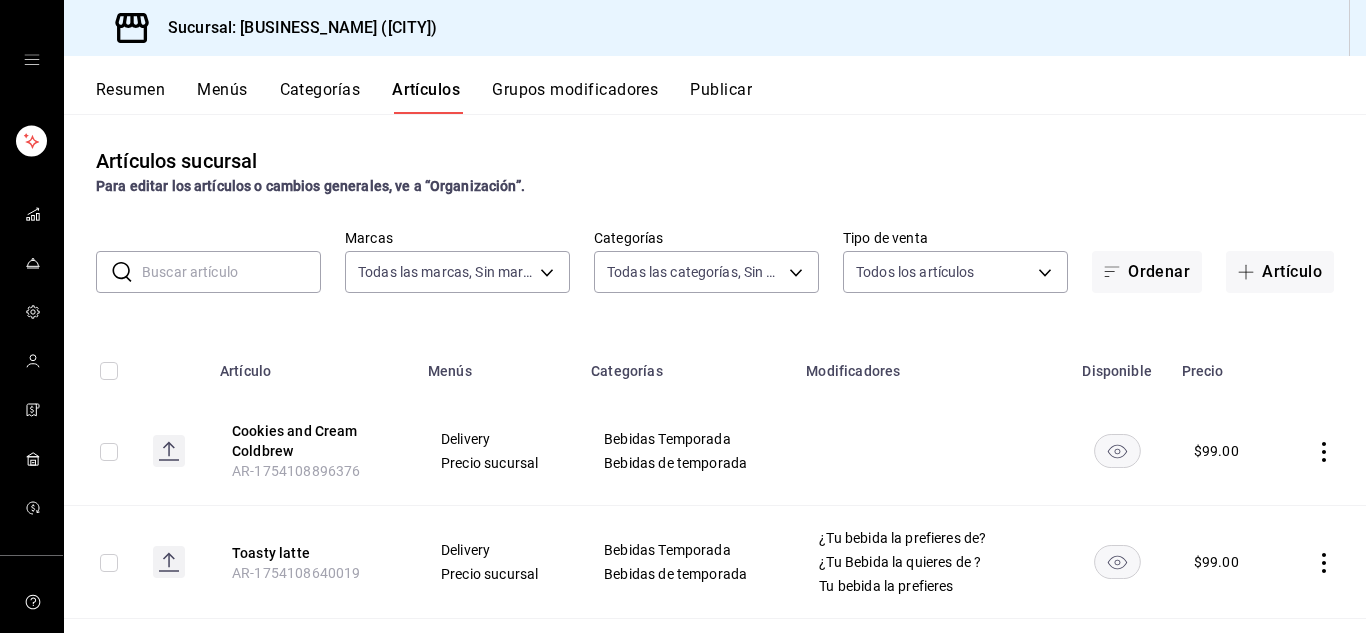 click on "Publicar" at bounding box center (721, 97) 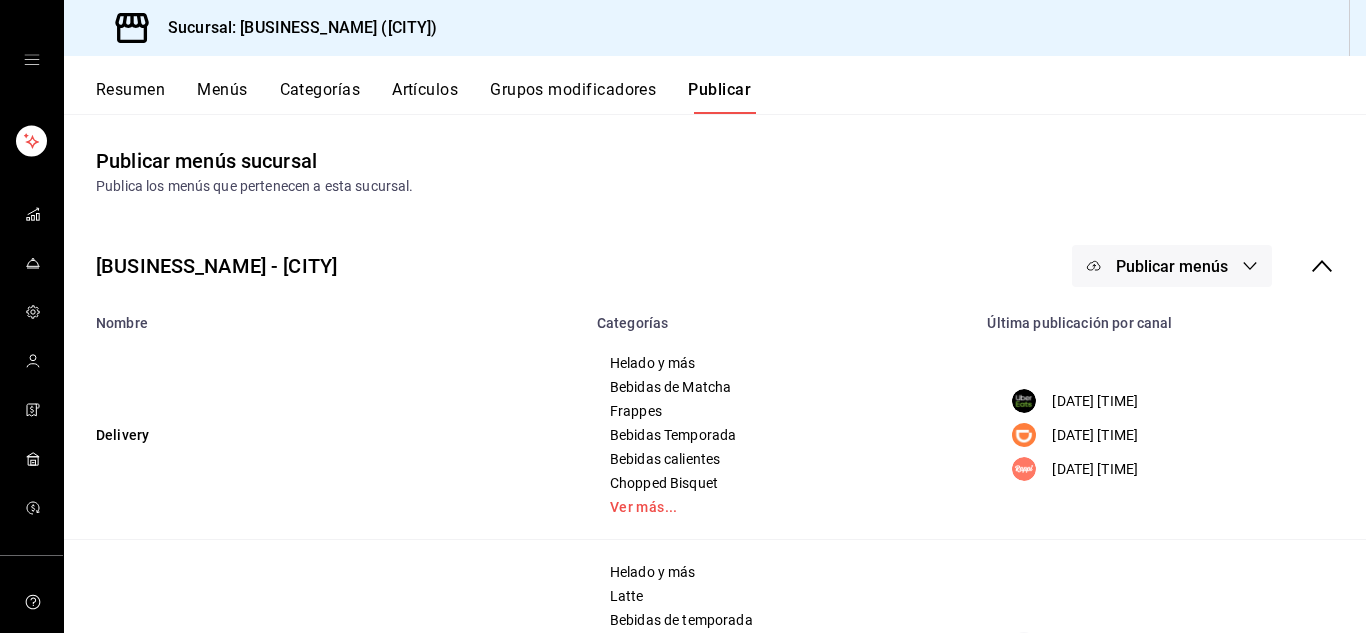 click on "Publicar menús" at bounding box center (1172, 266) 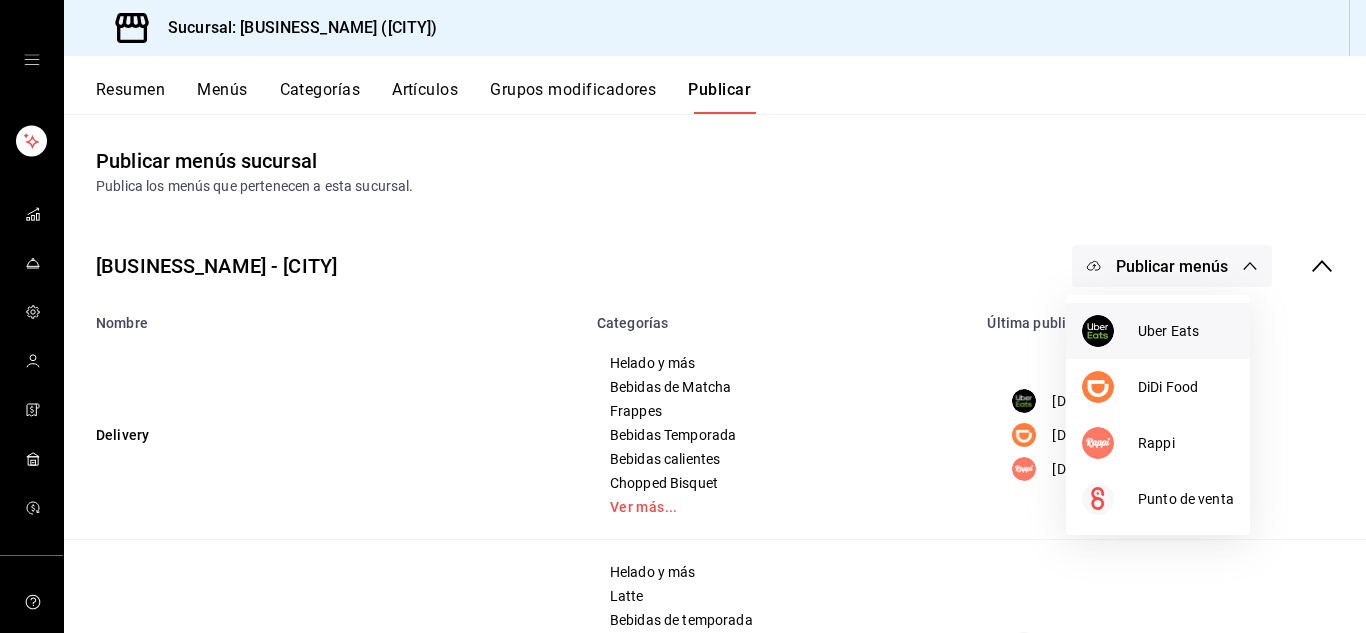 click at bounding box center (1110, 331) 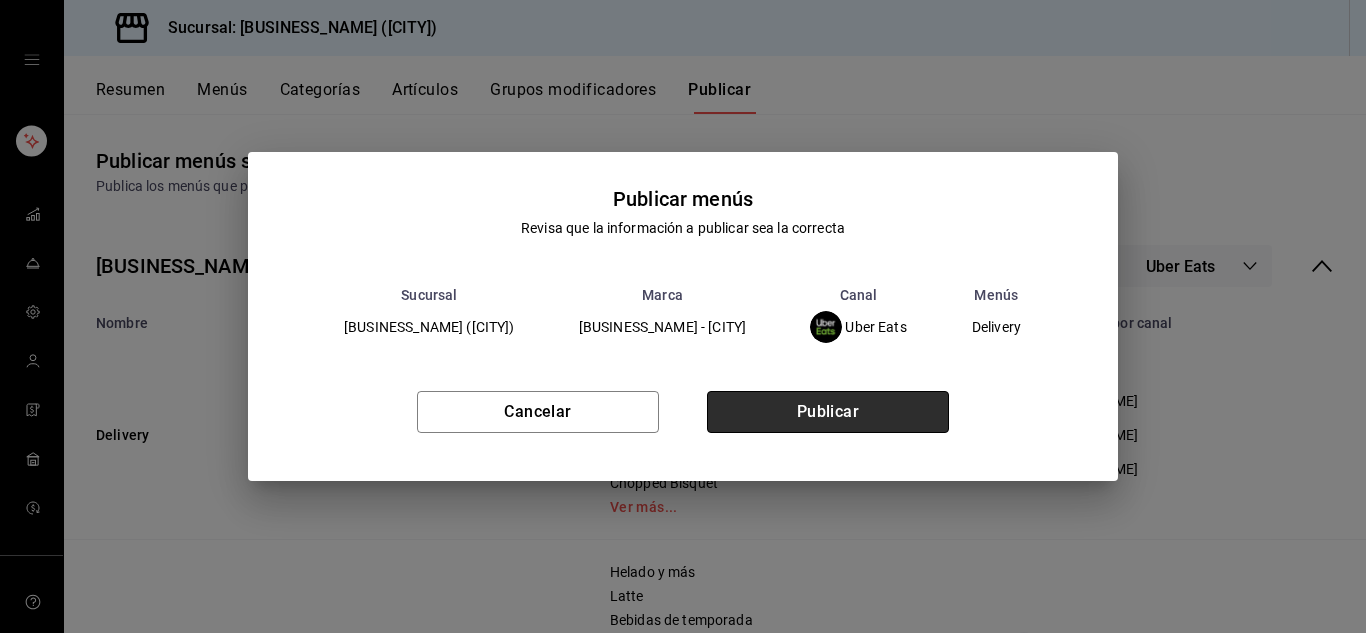 click on "Publicar" at bounding box center [828, 412] 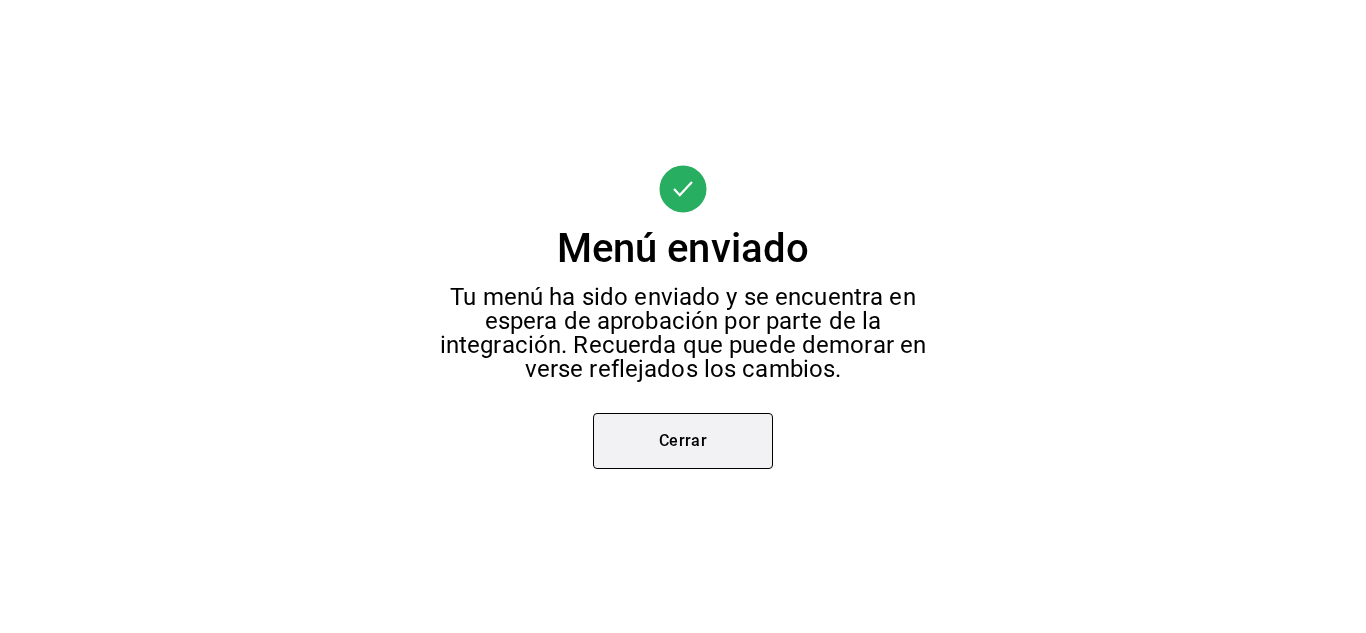 click on "Cerrar" at bounding box center [683, 441] 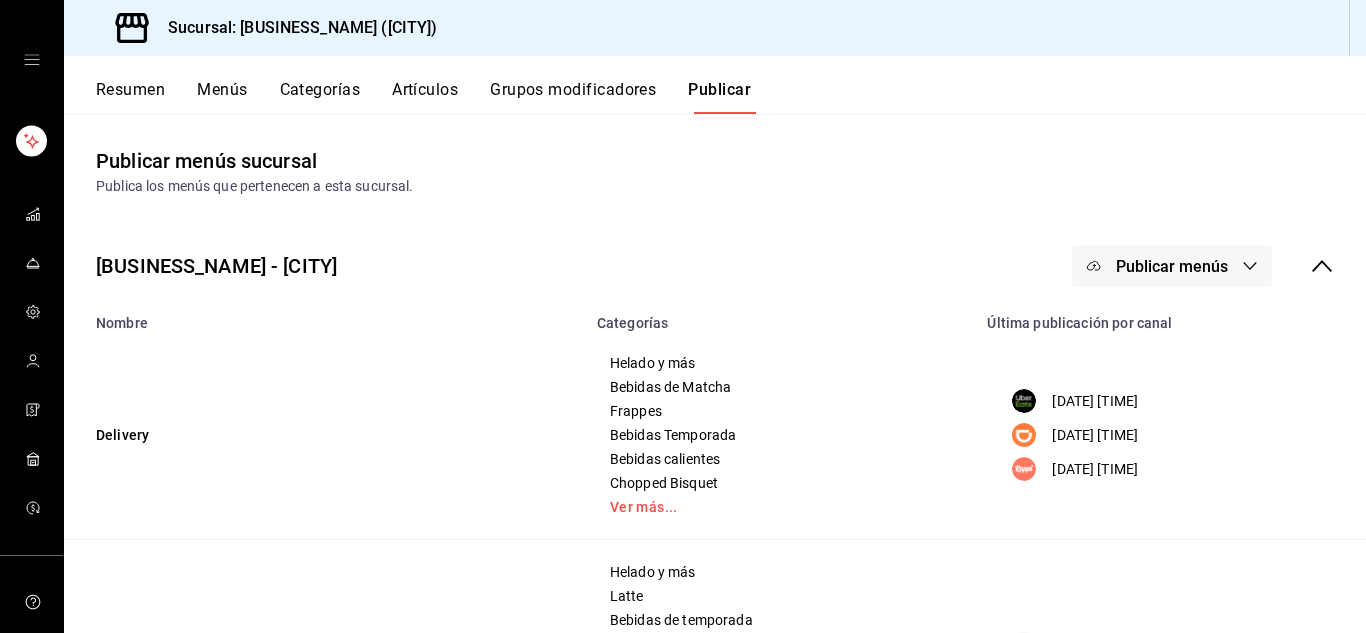 click on "Publicar menús" at bounding box center [1172, 266] 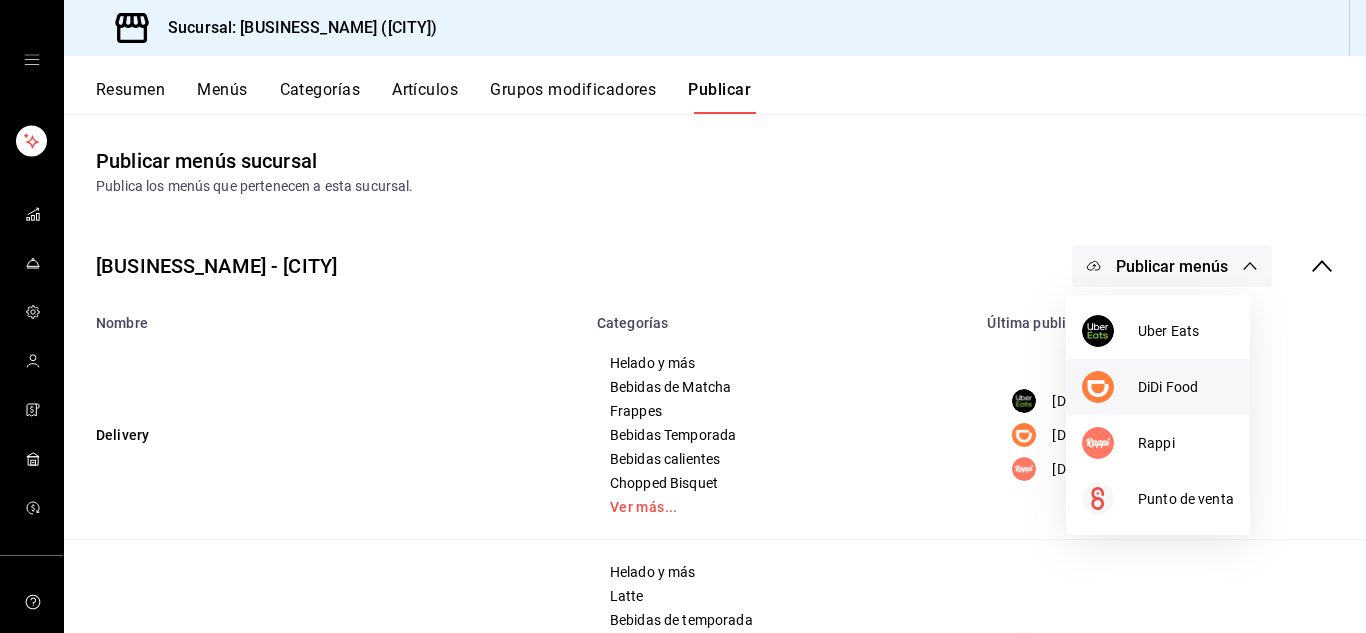 click at bounding box center (1098, 387) 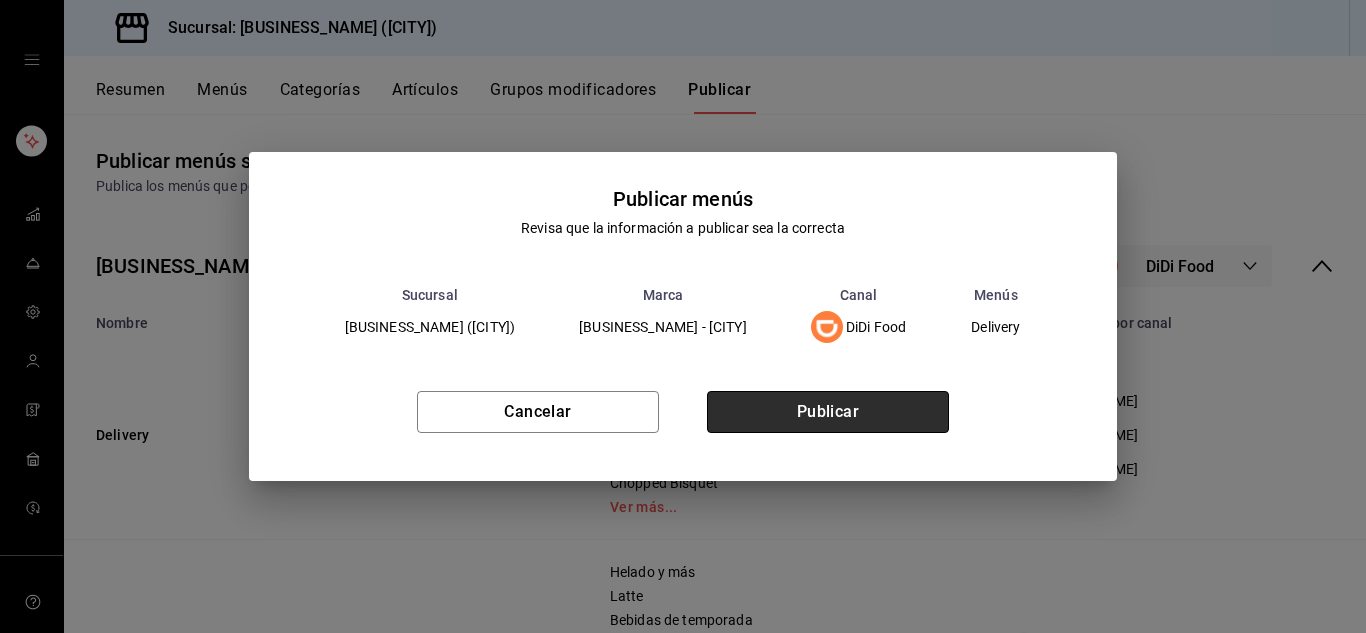 click on "Publicar" at bounding box center (828, 412) 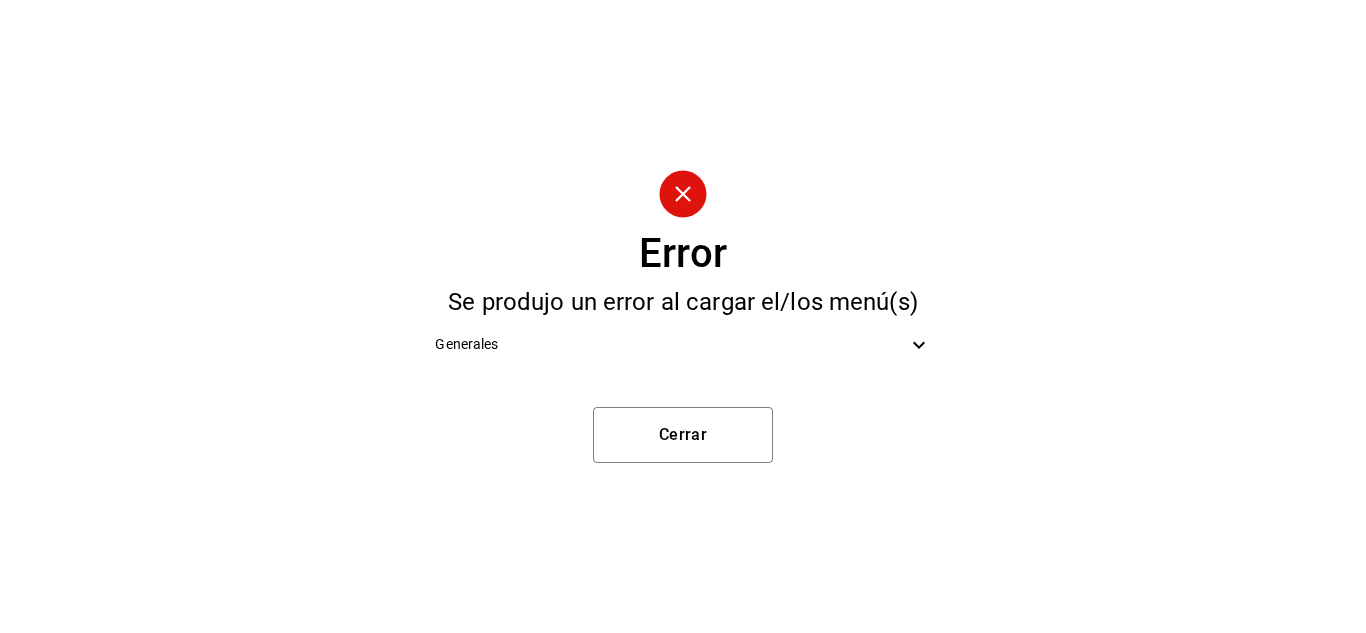 click on "Generales" at bounding box center [682, 344] 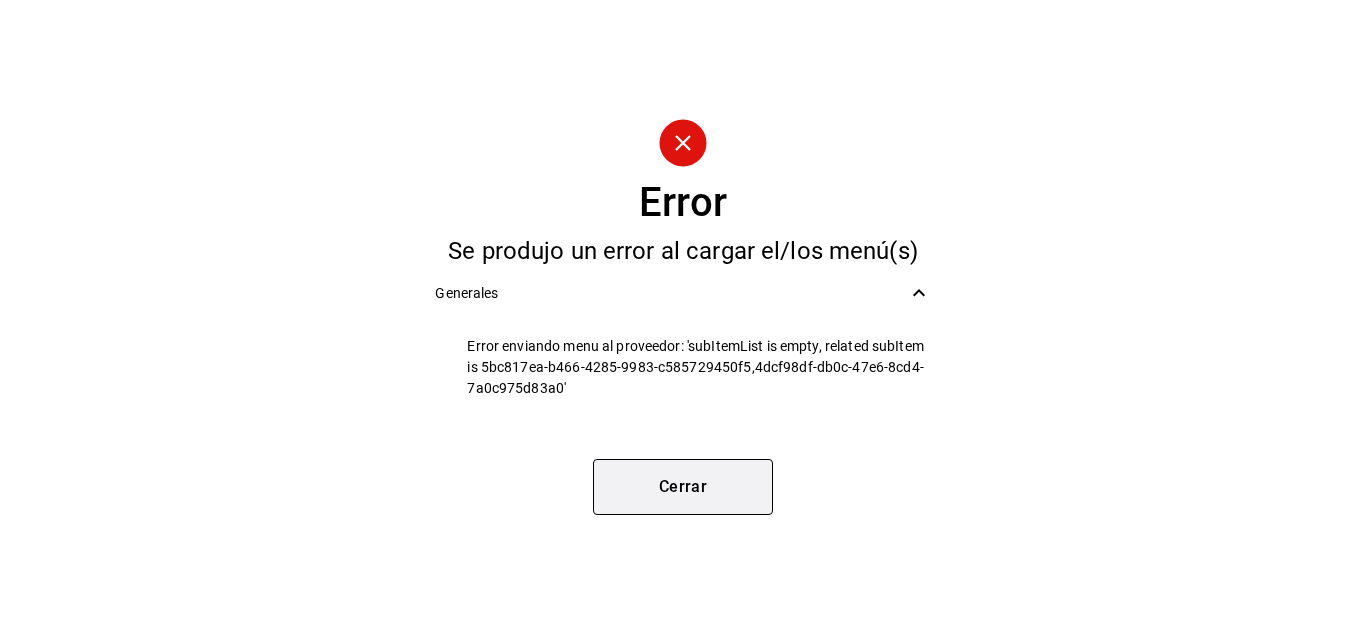click on "Cerrar" at bounding box center [683, 487] 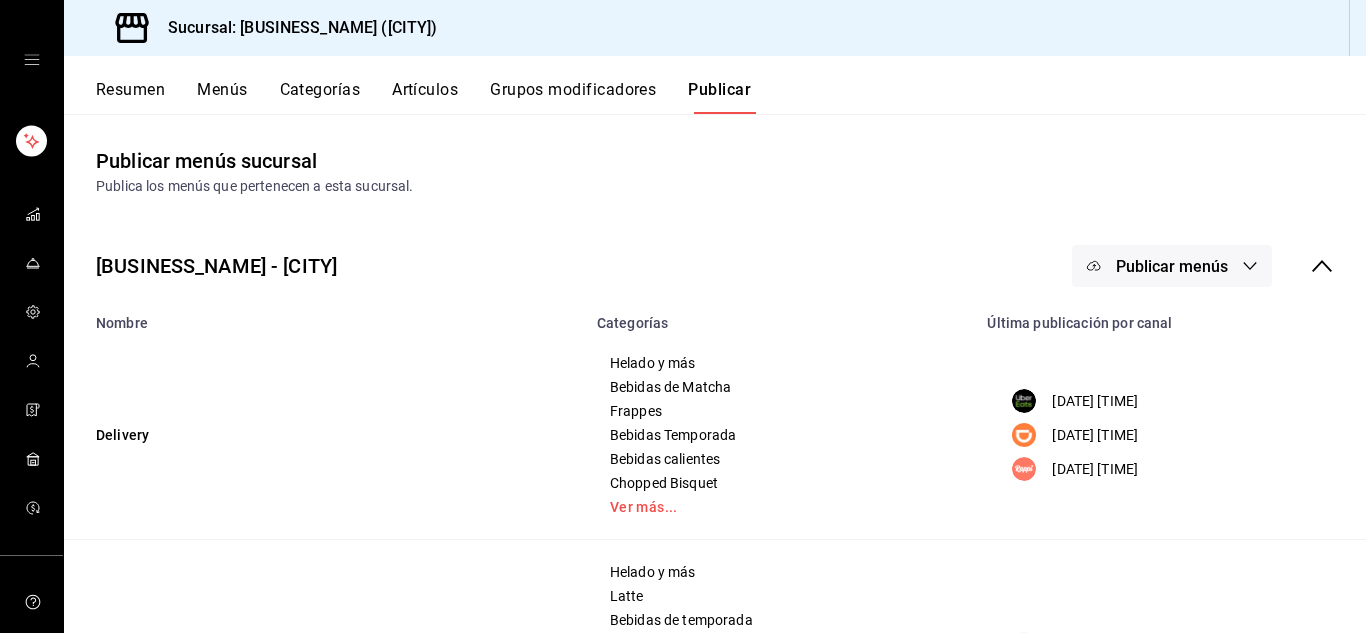 click on "Publicar menús" at bounding box center (1172, 266) 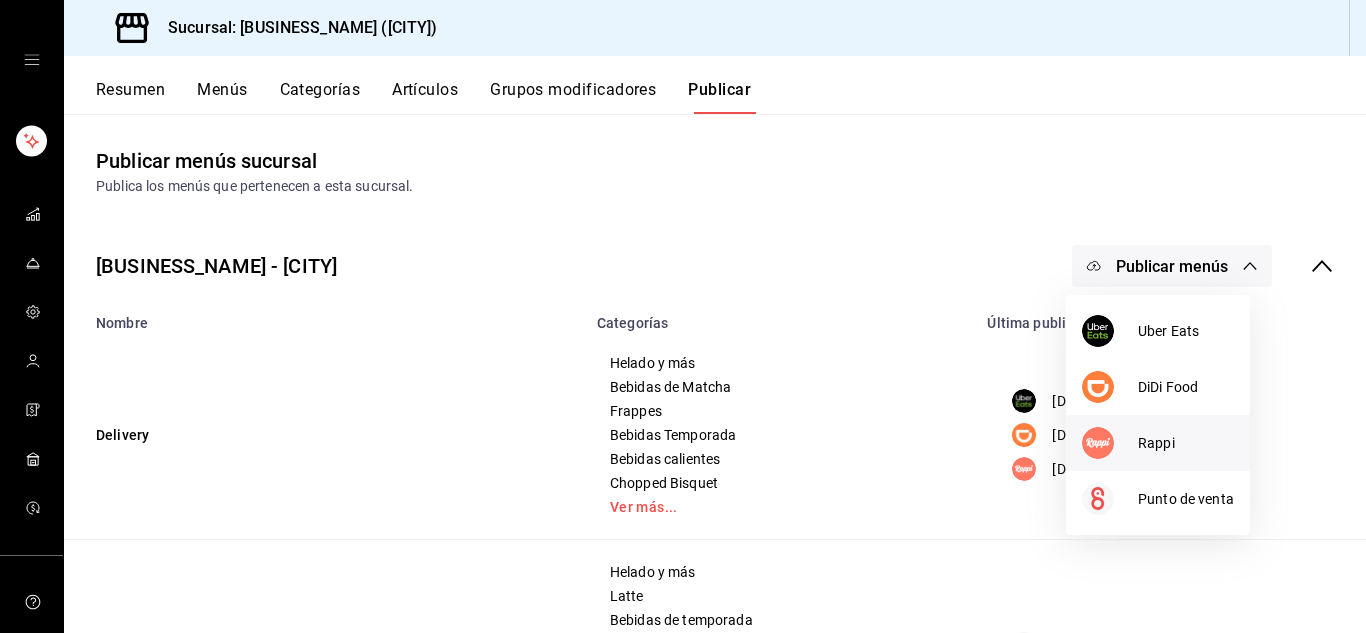 click on "Rappi" at bounding box center (1158, 443) 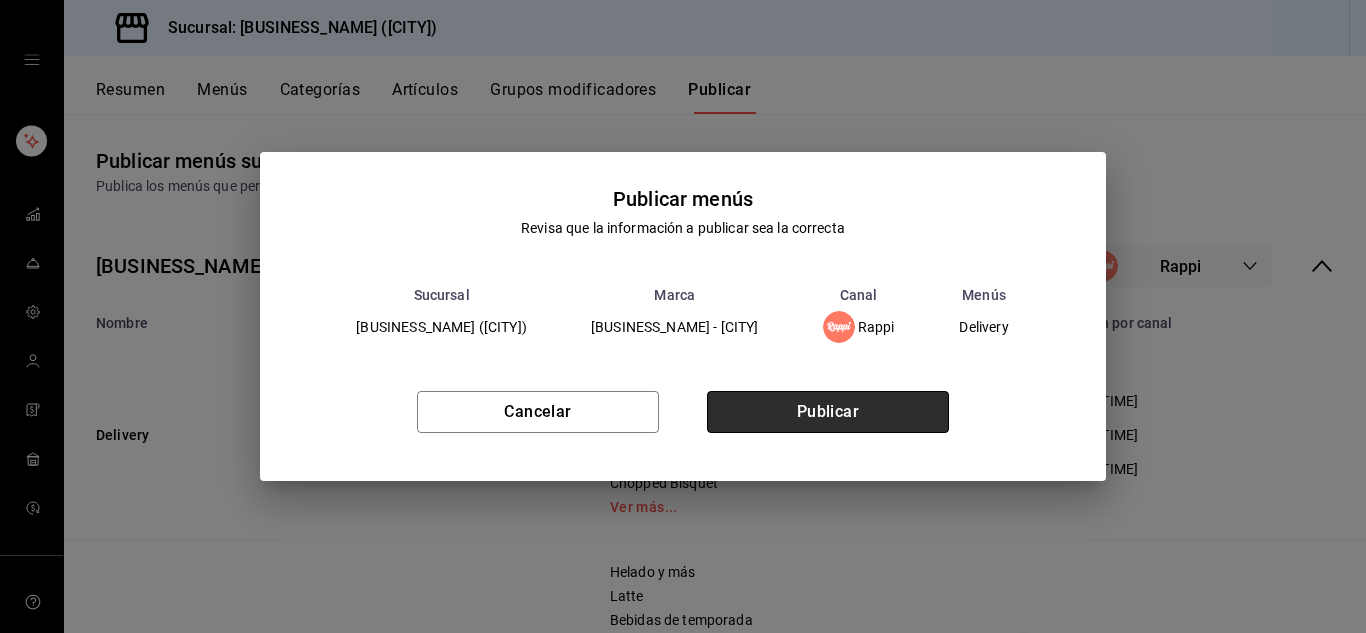 click on "Publicar" at bounding box center (828, 412) 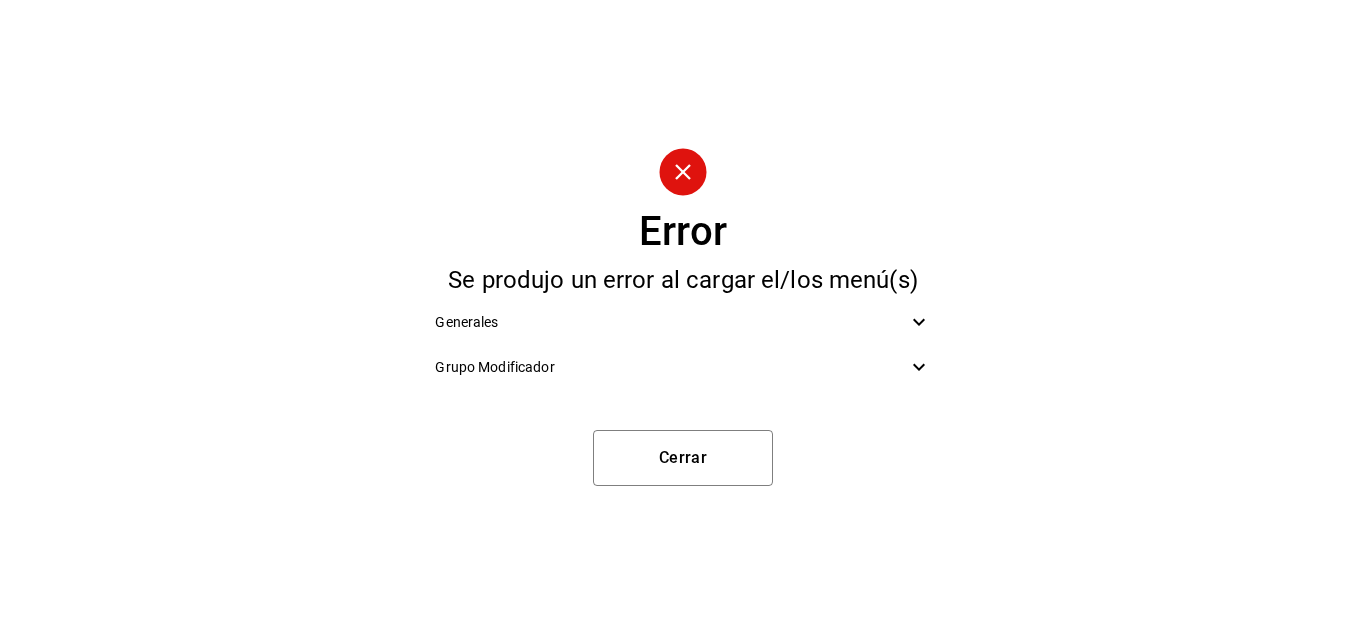 click on "Generales" at bounding box center [670, 322] 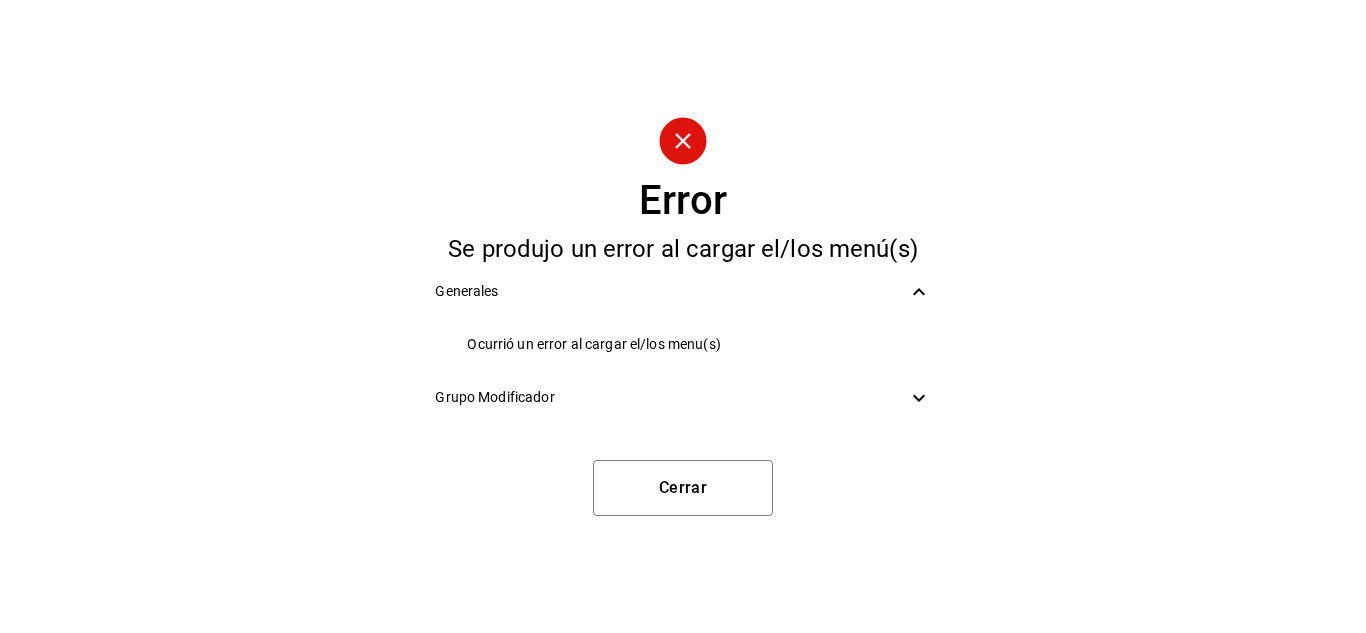 click on "Grupo Modificador" at bounding box center [670, 397] 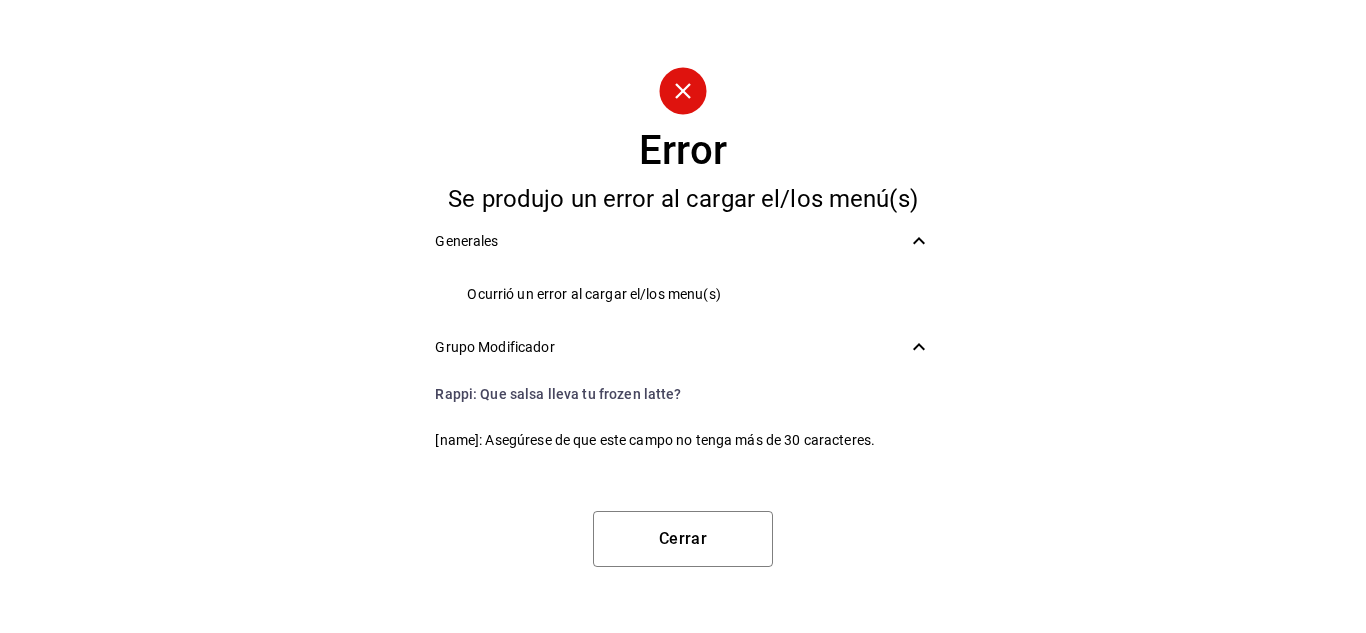 click on "Rappi : Que salsa lleva tu frozen latte? [name]: Asegúrese de que este campo no tenga más de 30 caracteres." at bounding box center (682, 420) 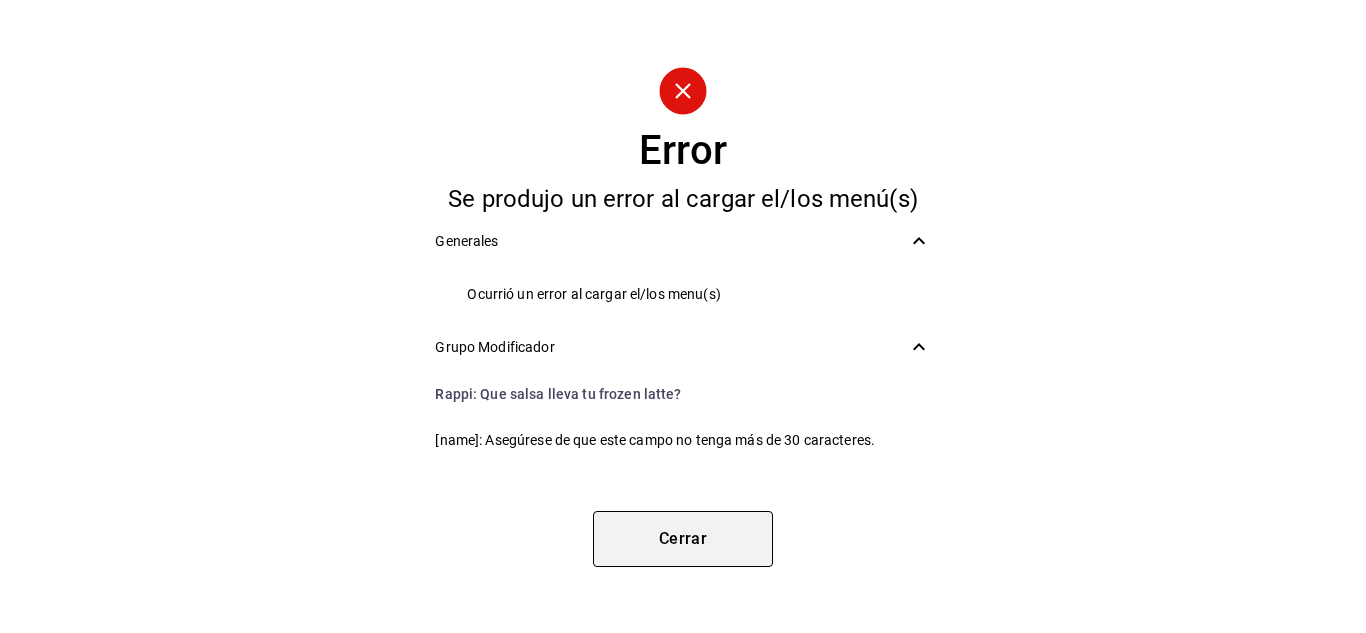 click on "Cerrar" at bounding box center [683, 539] 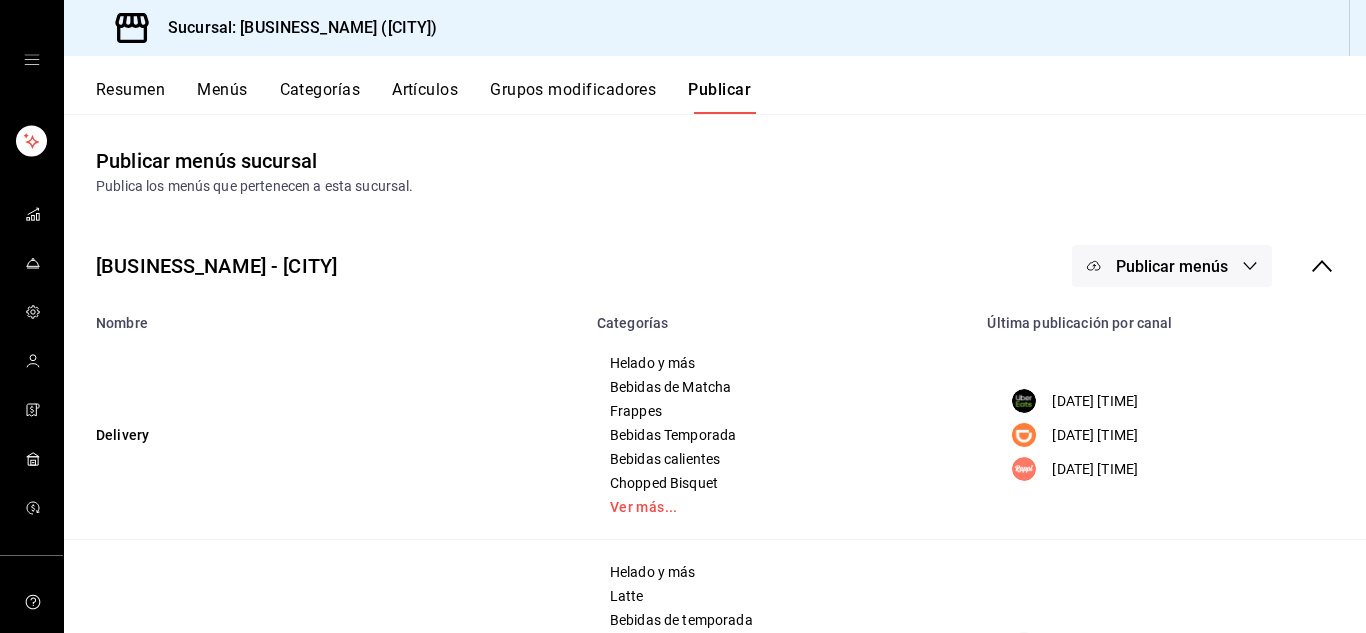click on "Publicar menús" at bounding box center [1172, 266] 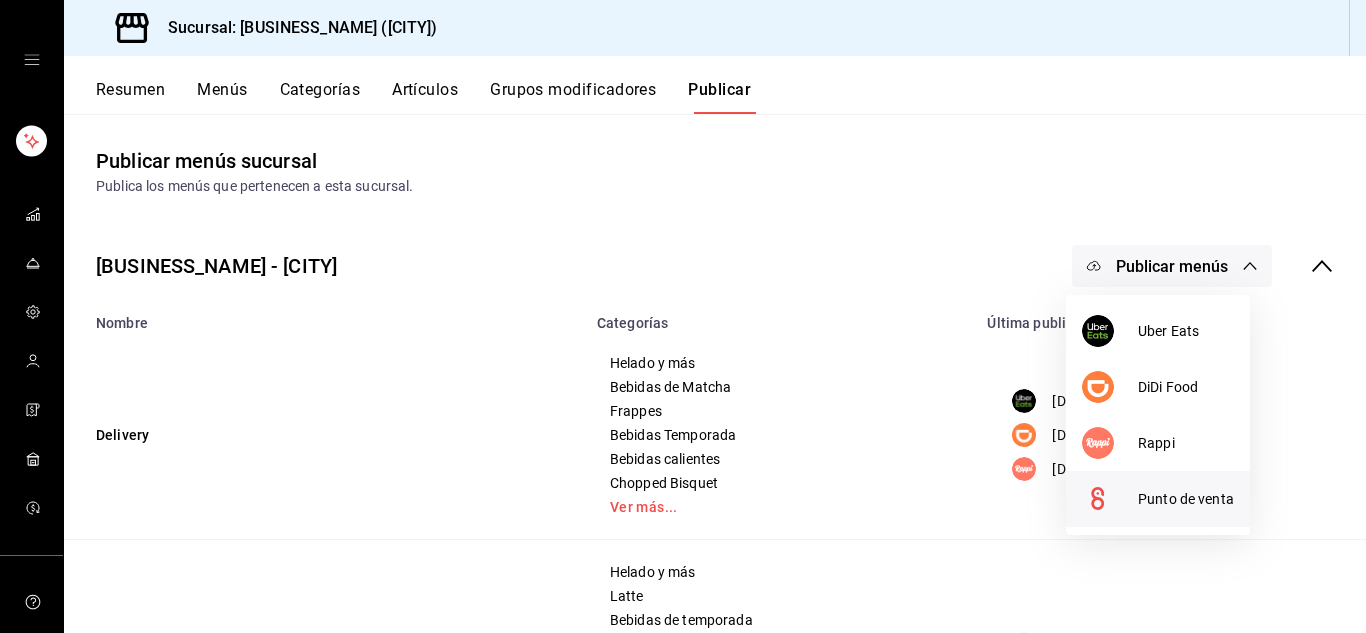 click on "Punto de venta" at bounding box center [1186, 499] 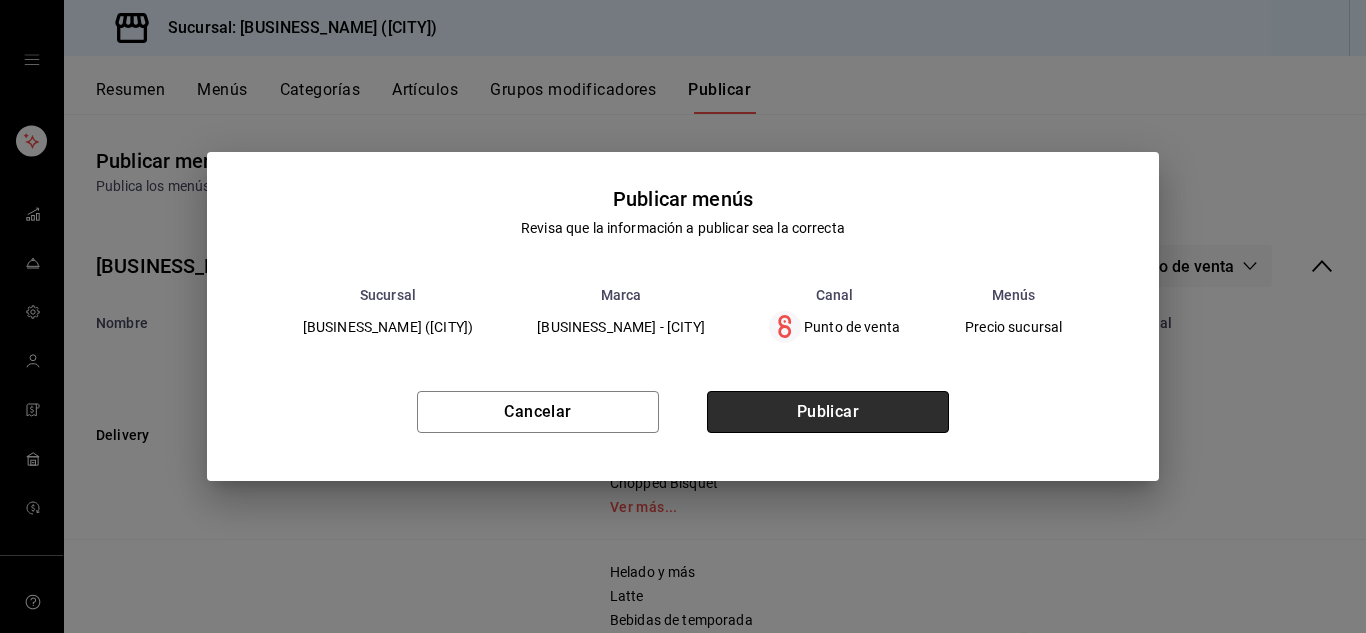 click on "Publicar" at bounding box center [828, 412] 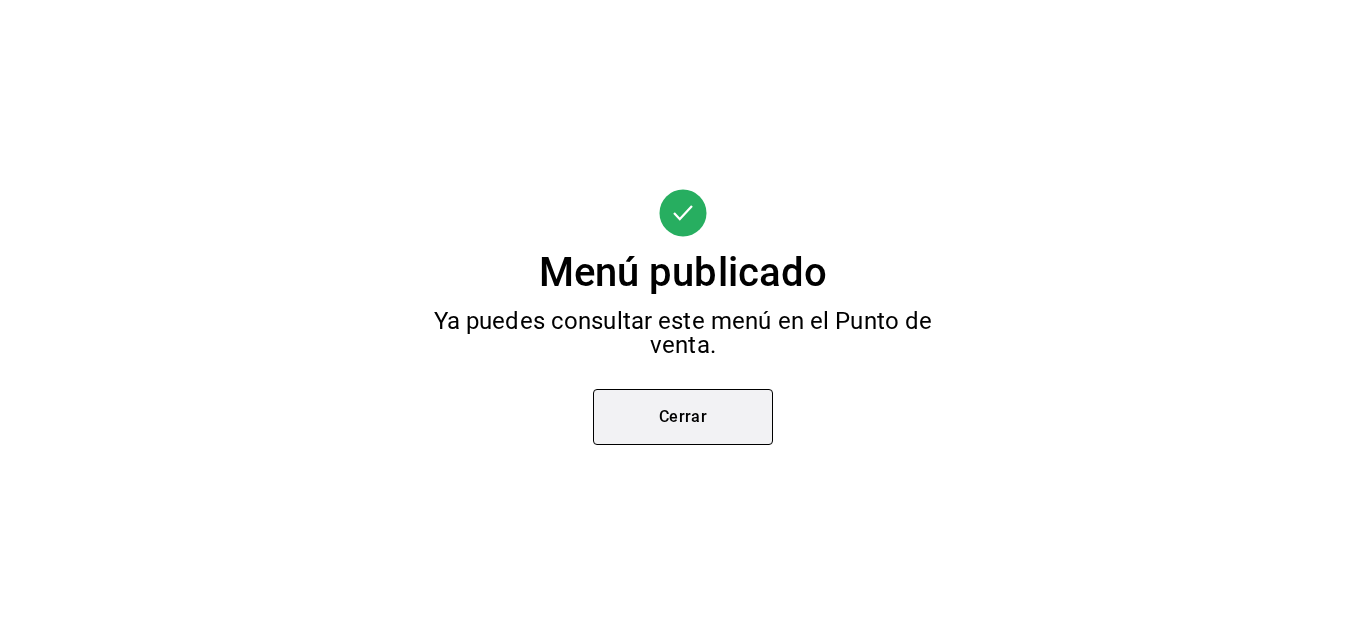 click on "Cerrar" at bounding box center (683, 417) 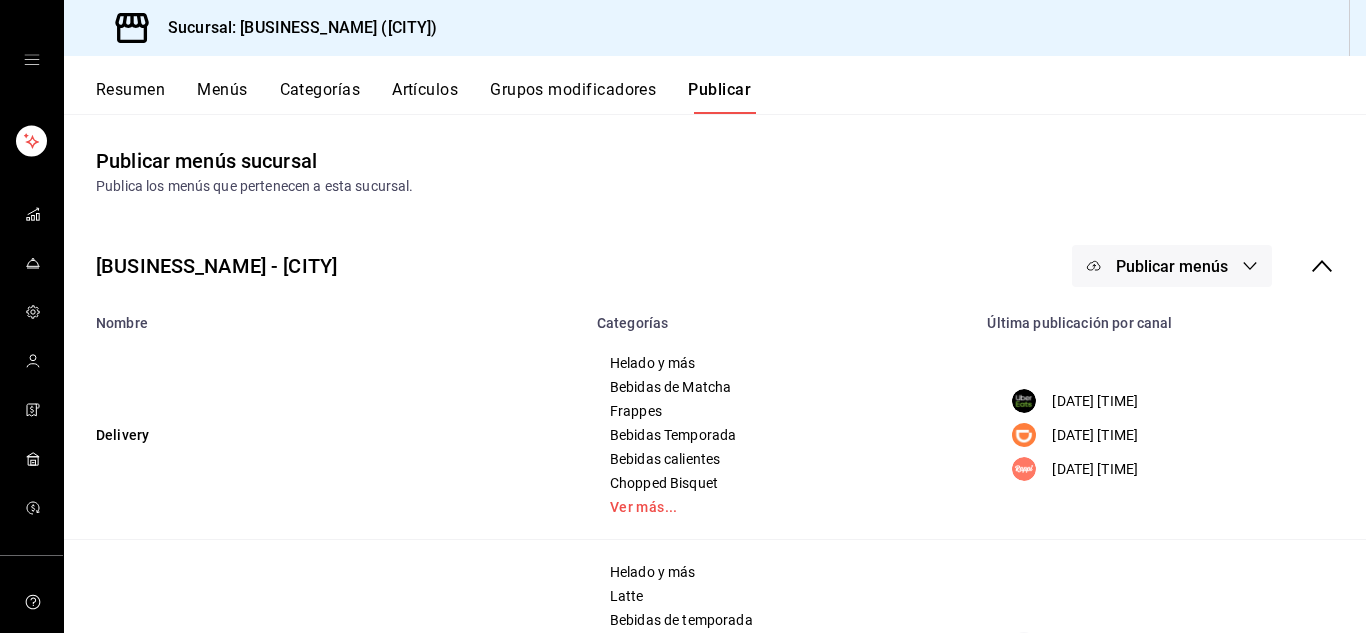 click on "Helado y más Bebidas de Matcha Frappes Bebidas Temporada Bebidas calientes Chopped Bisquet Ver más..." at bounding box center [780, 435] 